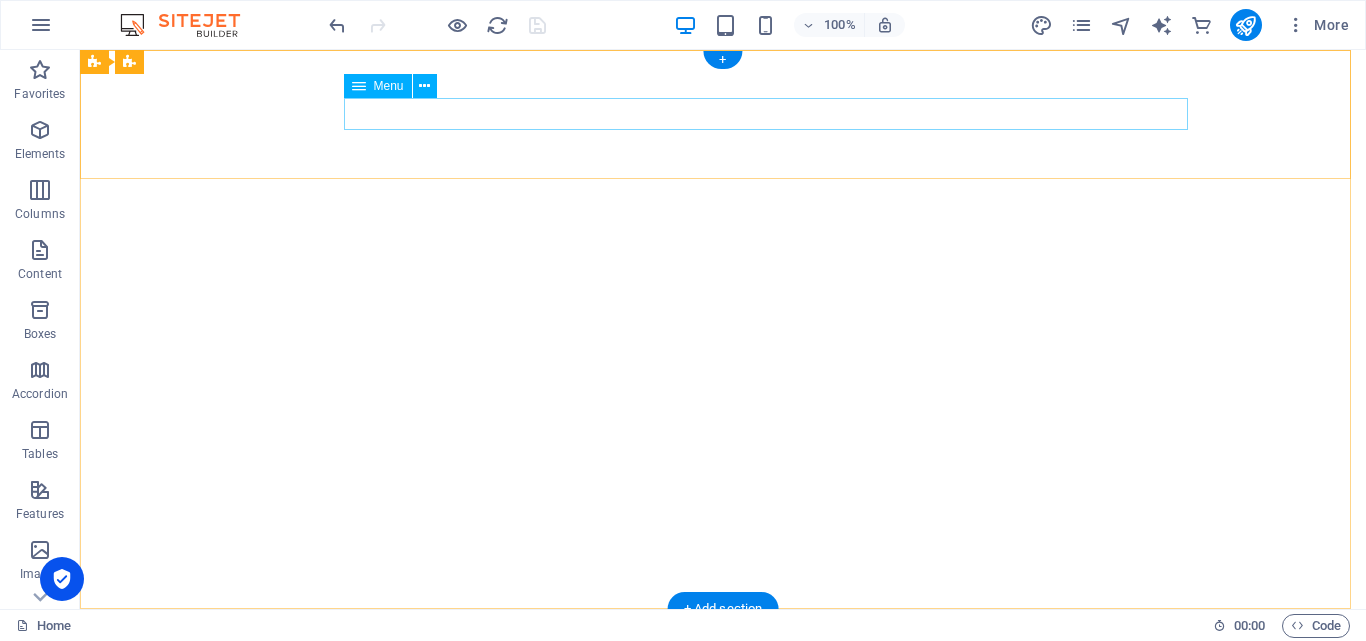 scroll, scrollTop: 0, scrollLeft: 0, axis: both 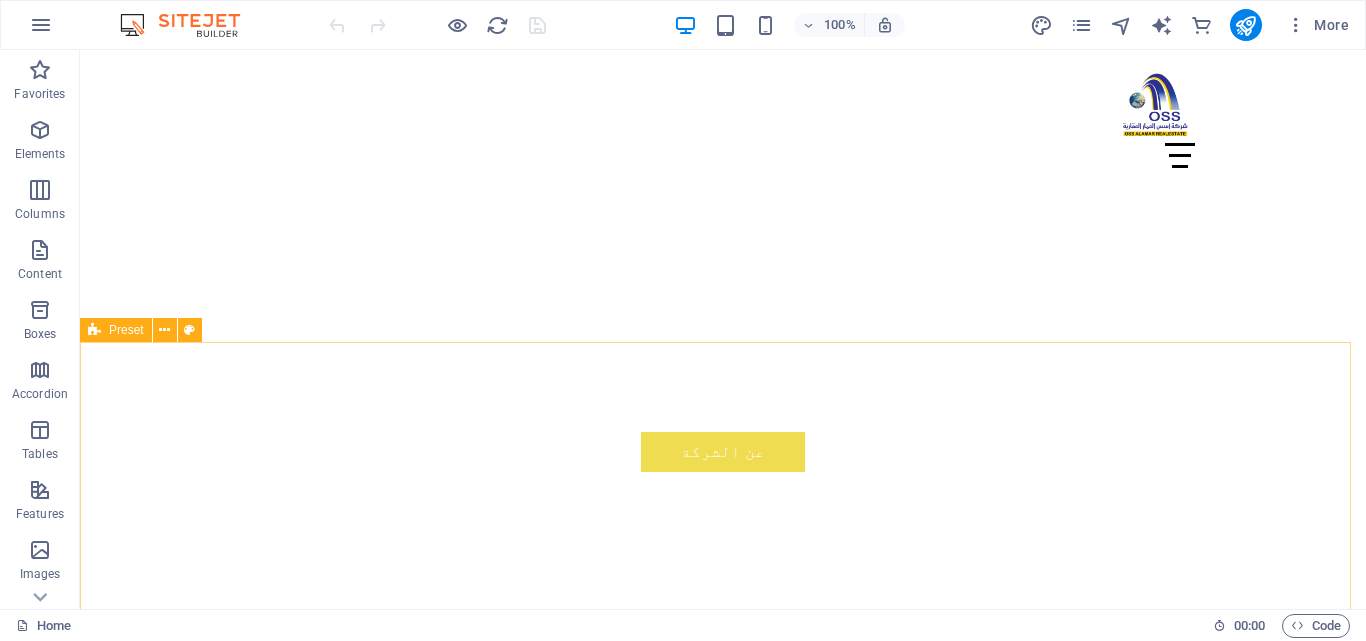 click on "Preset" at bounding box center (126, 330) 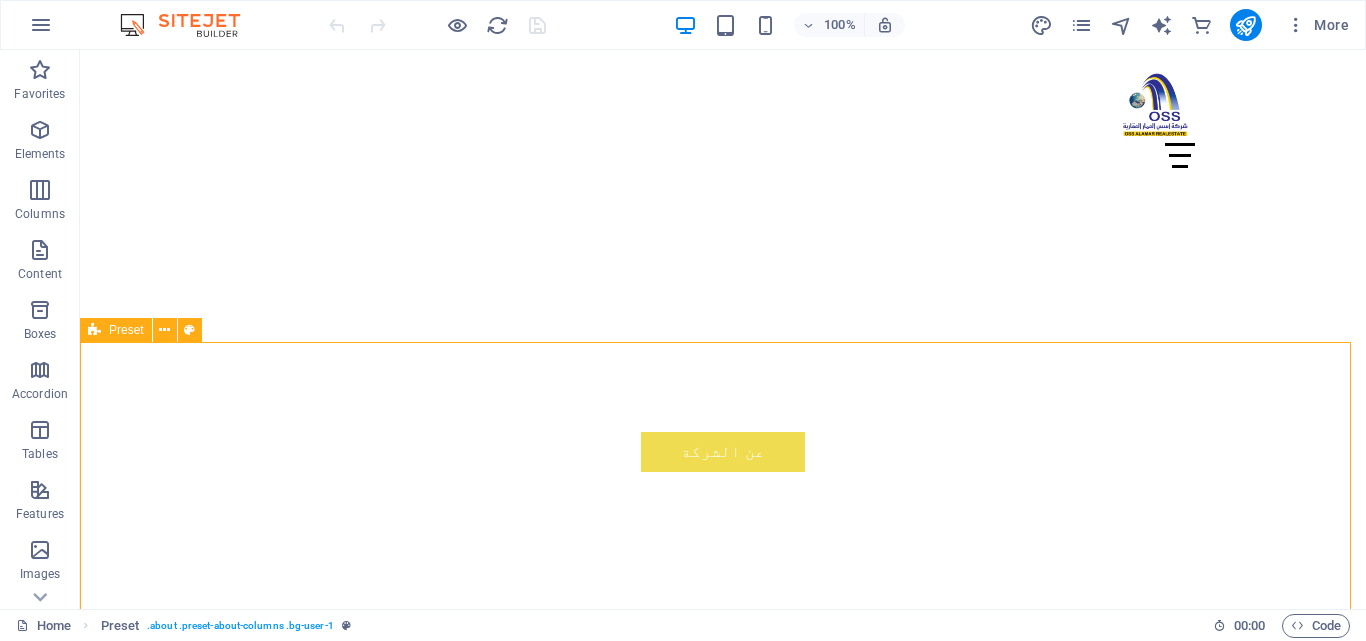 click on "Preset" at bounding box center [126, 330] 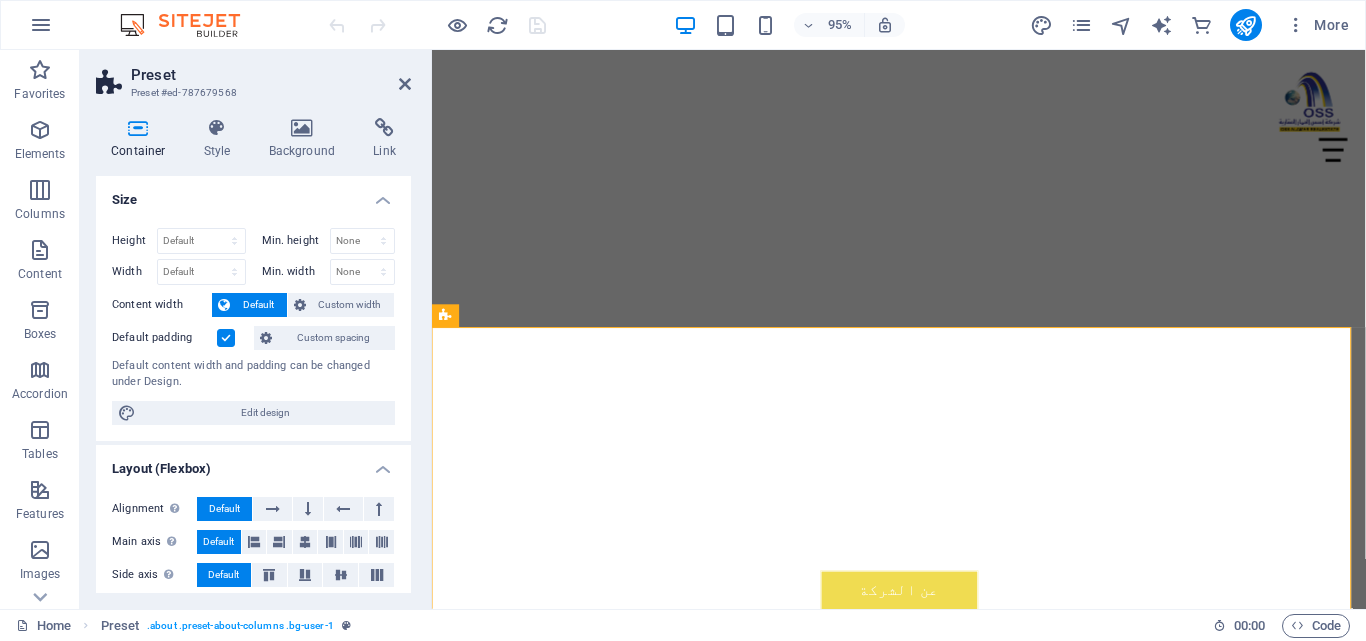 scroll, scrollTop: 1029, scrollLeft: 0, axis: vertical 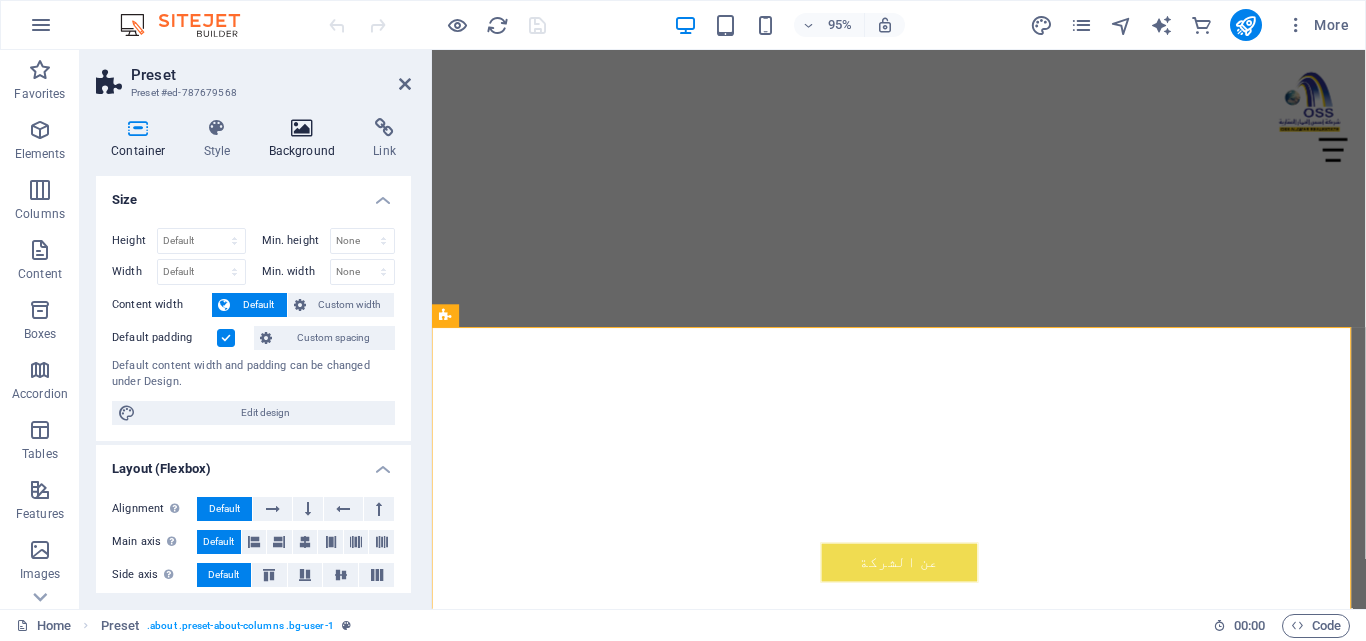 click on "Background" at bounding box center (306, 139) 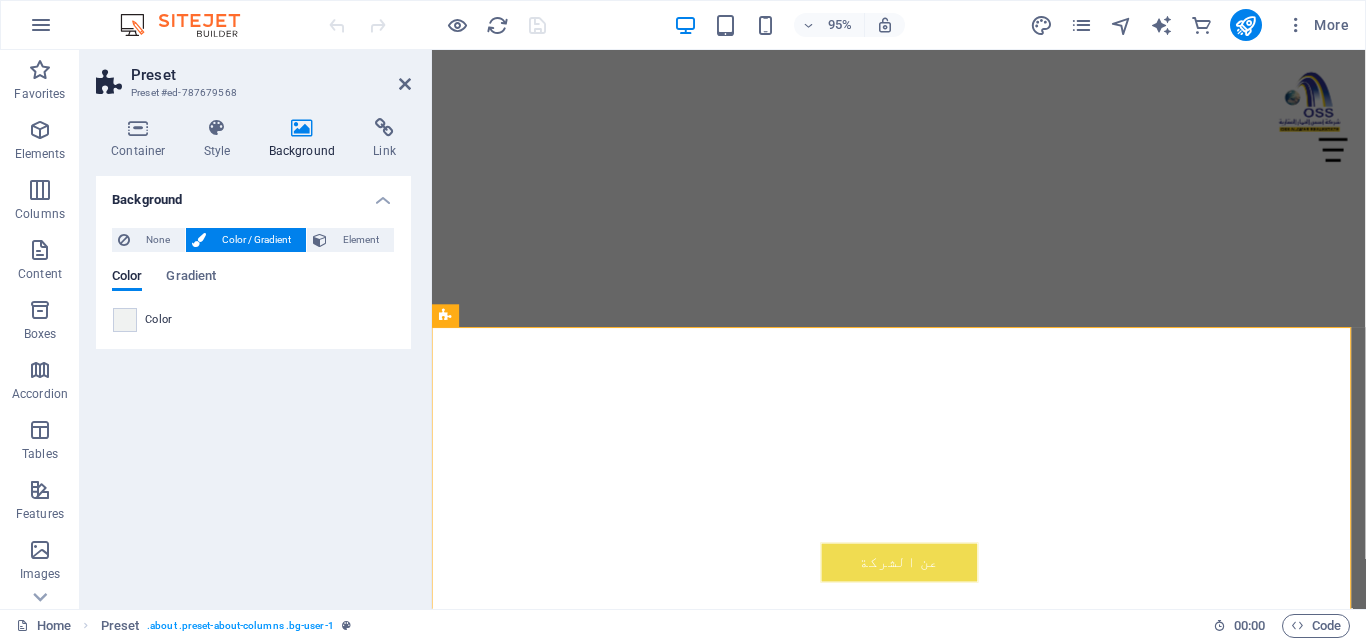click at bounding box center [125, 320] 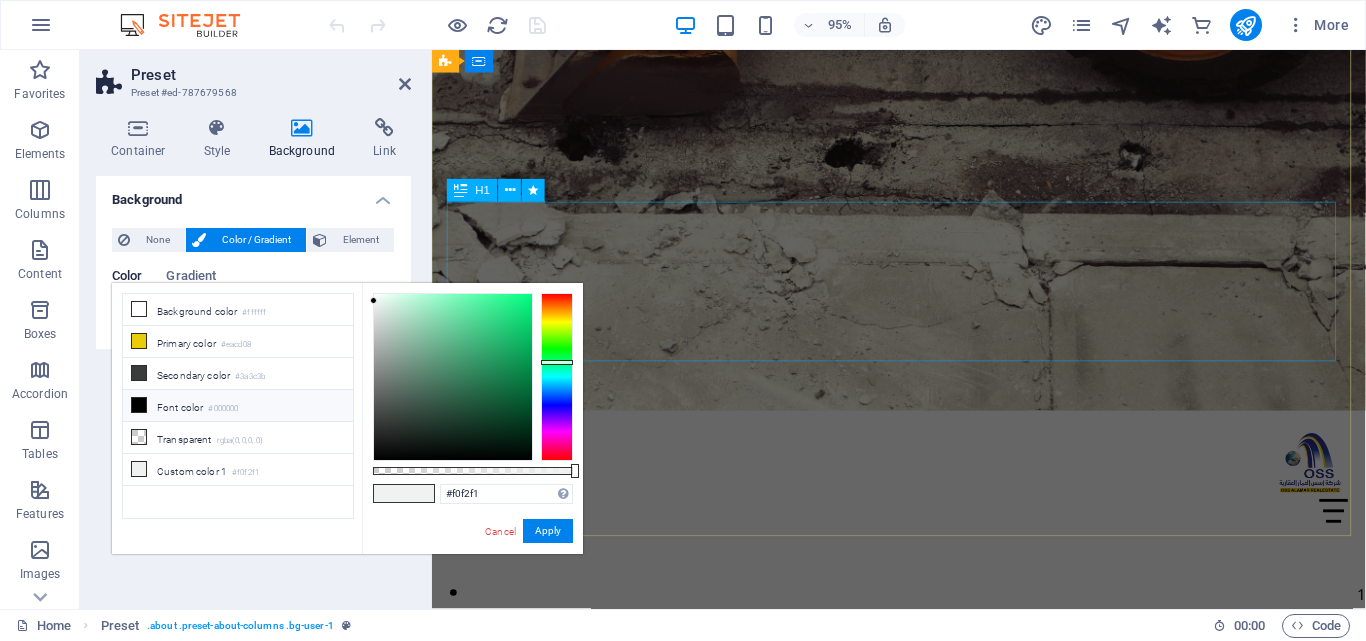 scroll, scrollTop: 0, scrollLeft: 0, axis: both 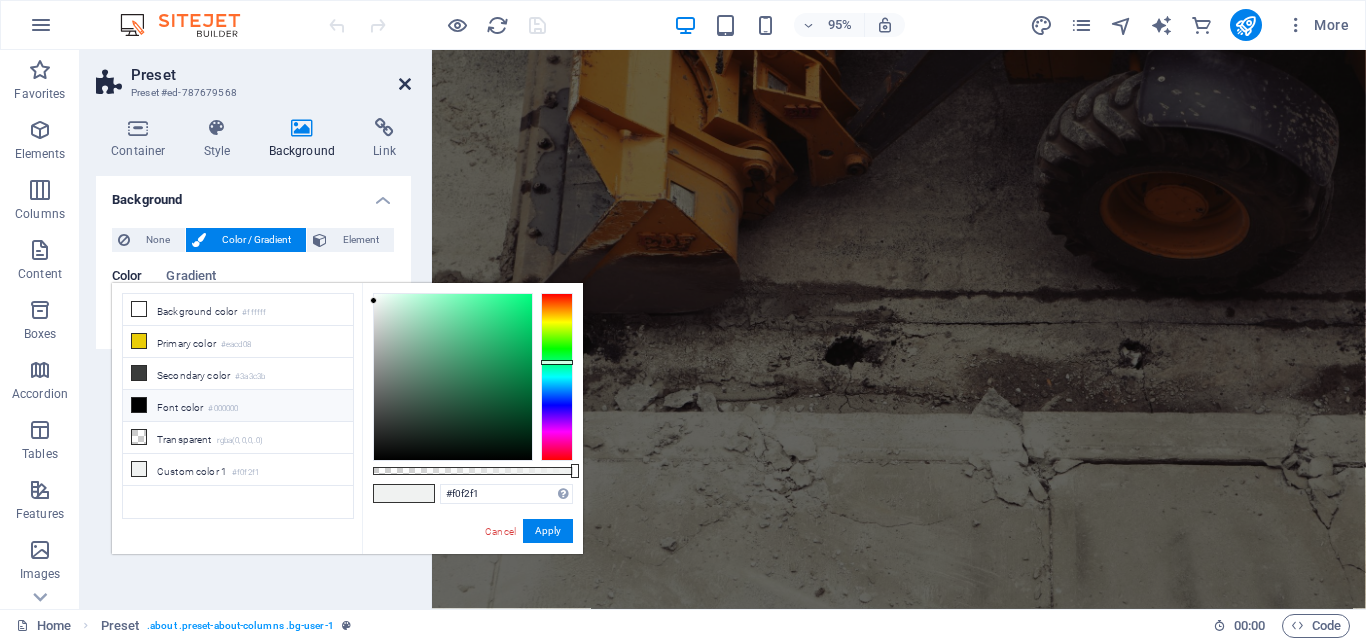 click at bounding box center (405, 84) 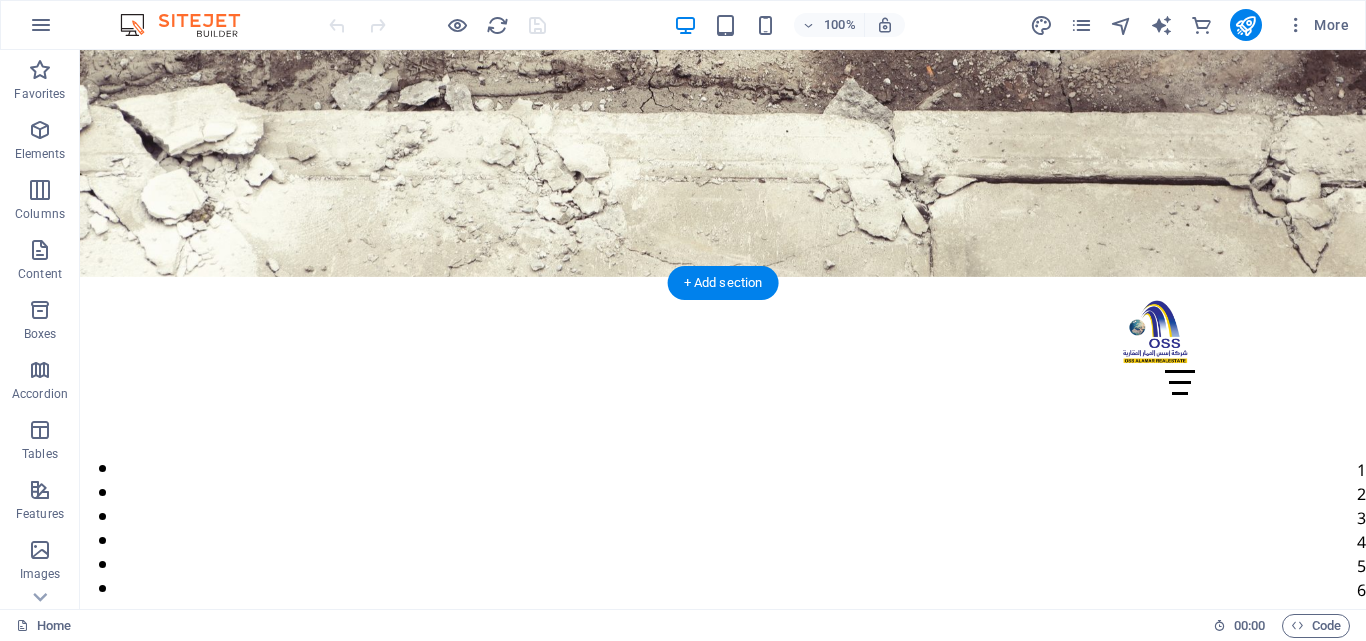 scroll, scrollTop: 0, scrollLeft: 0, axis: both 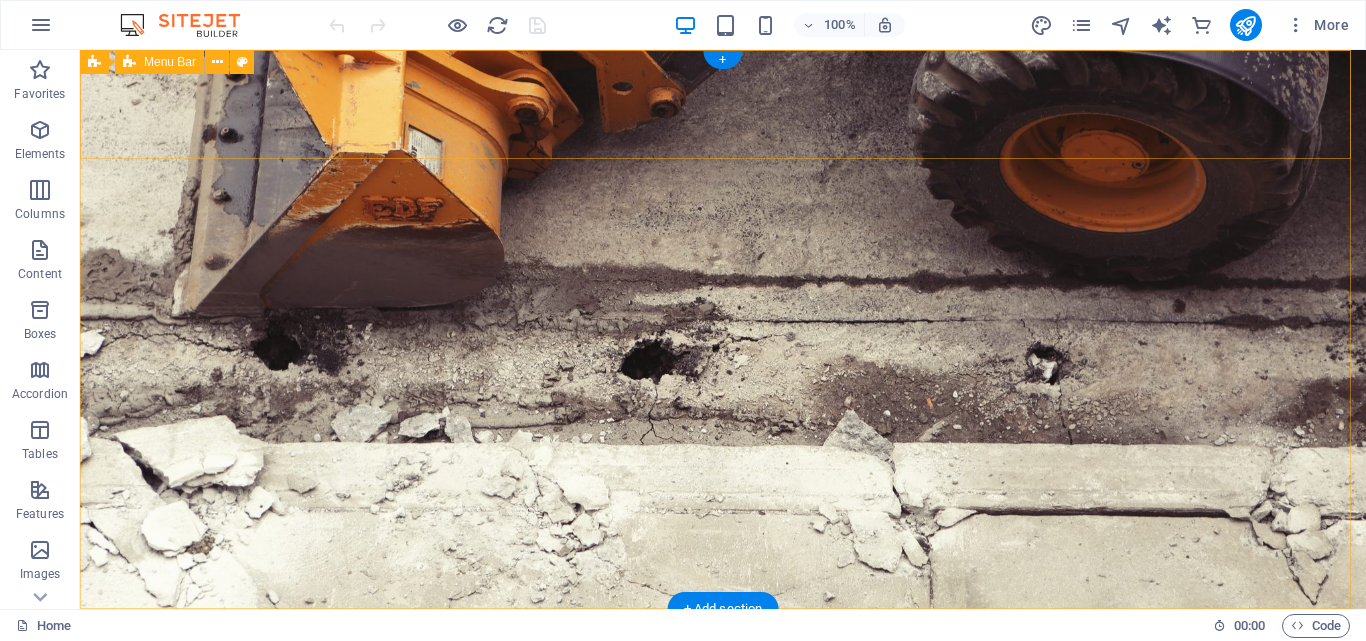 click on "الرئيسية أتصل بنا" at bounding box center [723, 676] 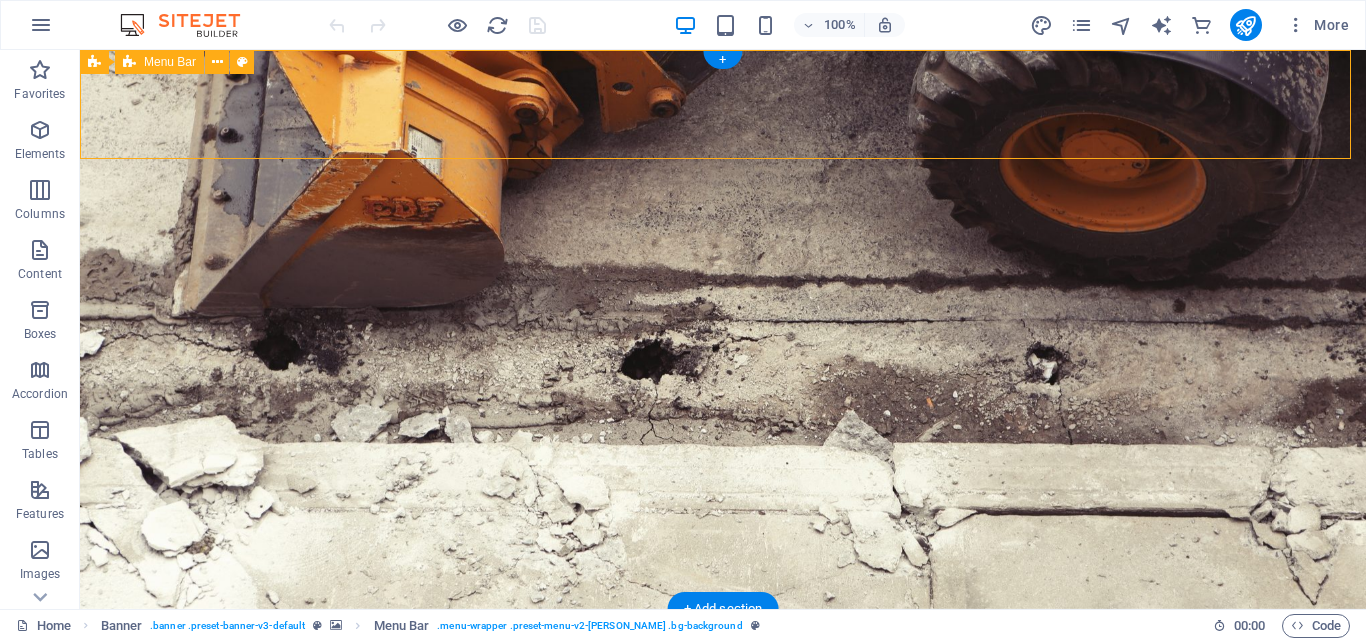 click on "الرئيسية أتصل بنا" at bounding box center (723, 676) 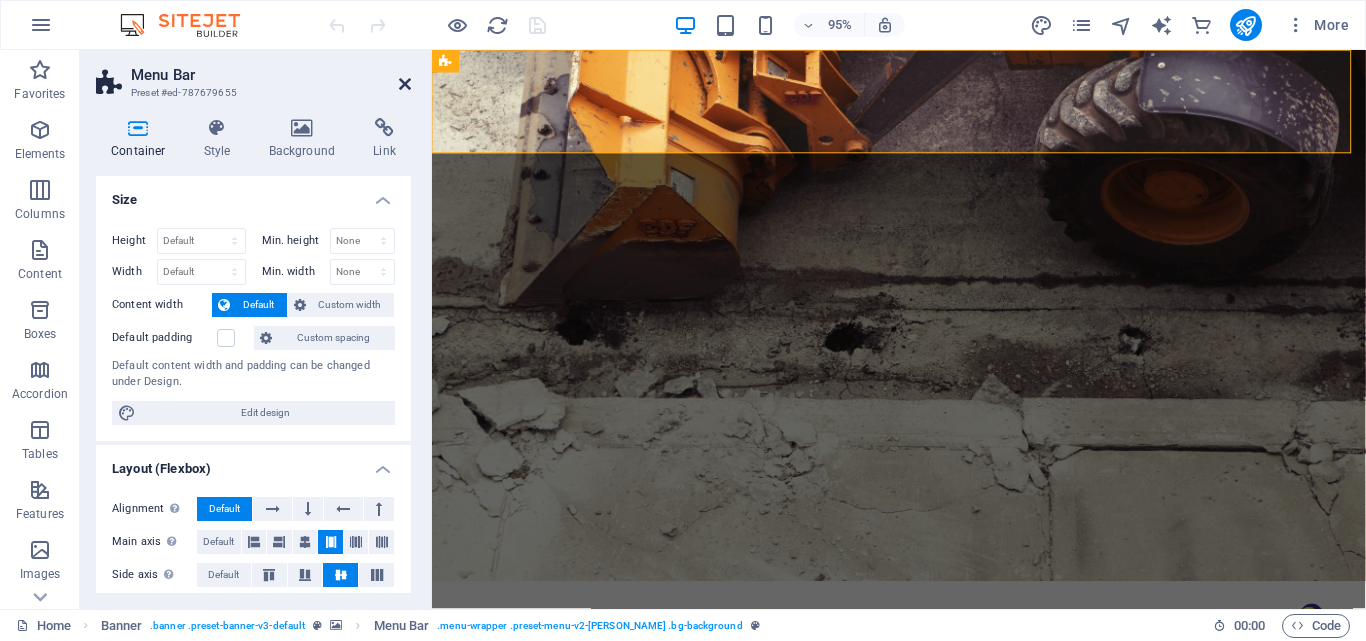click at bounding box center [405, 84] 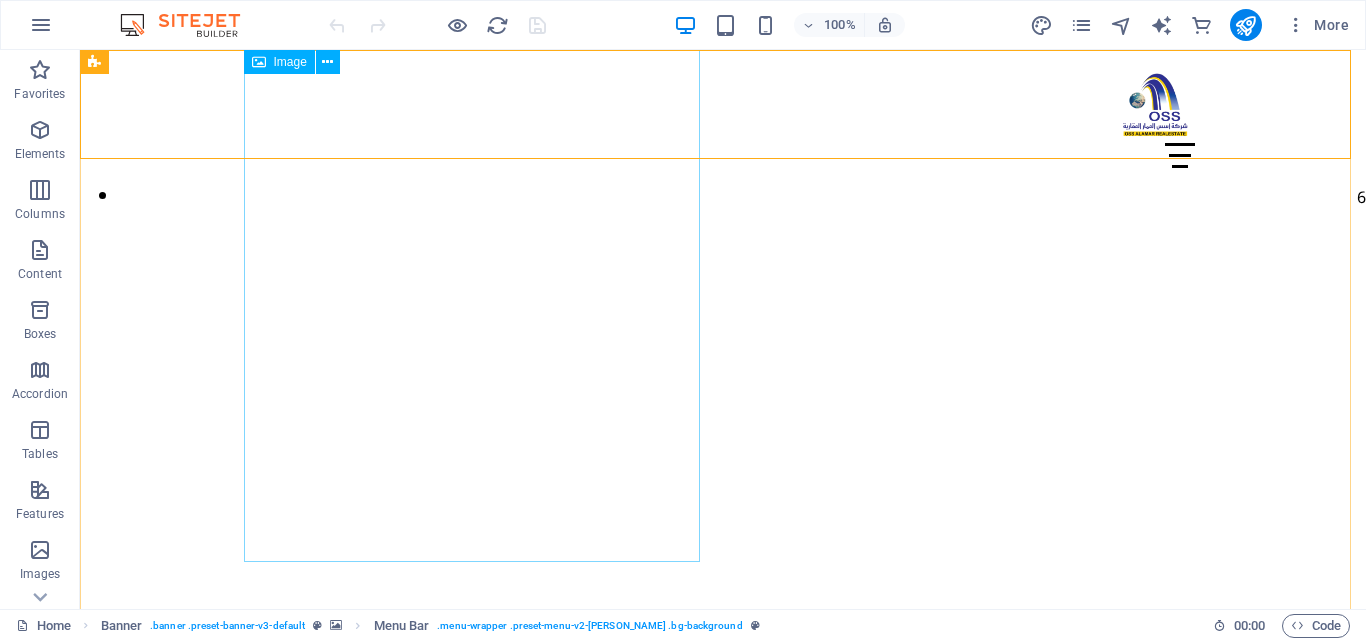 scroll, scrollTop: 300, scrollLeft: 0, axis: vertical 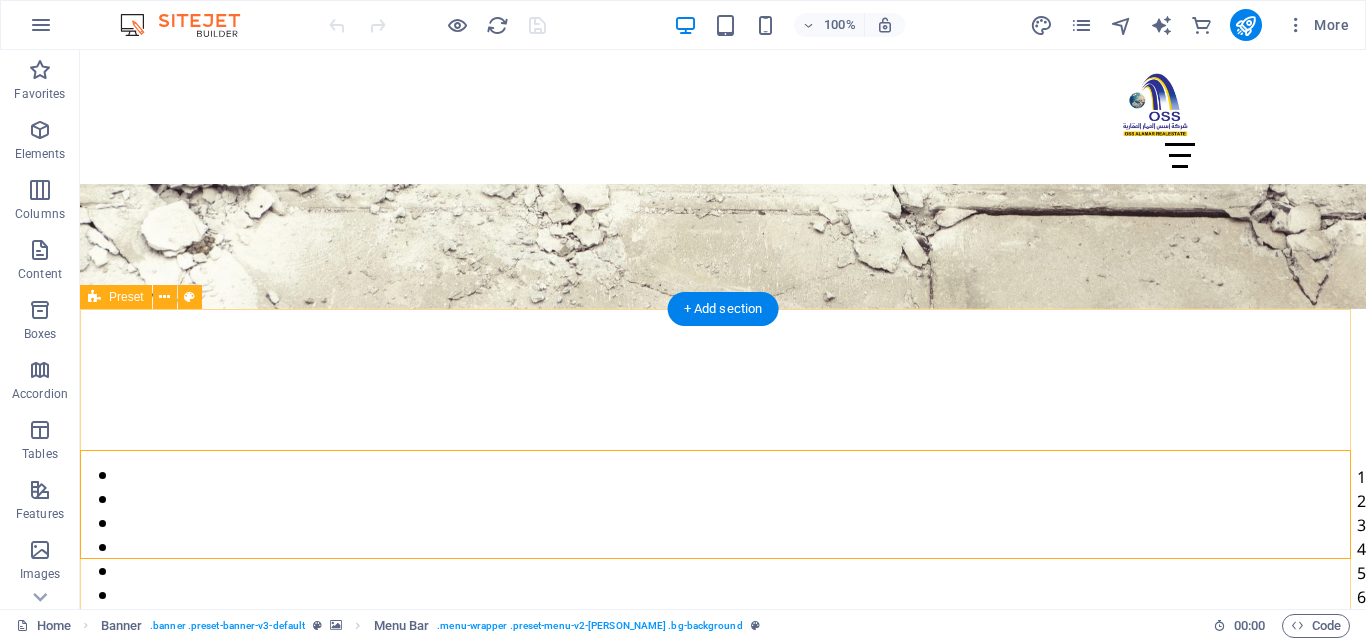 click on "شركة أوسس [PERSON_NAME] العقارية تعد شركة أوسس [PERSON_NAME] العقارية إحدى الشركات الرائدة في القطاع العقاري بالمملكة العربية السعودية، حيث نركز على تقديم حلول عقارية متكاملة ومبتكرة تلبي تطلعات عملائنا داخل المملكة فقط. نفتخر بتقديم مجموعة شاملة من الخدمات التي تغطي كافة جوانب الاستثمار العقاري، بدءًا من بيع وشراء العقارات وتطوير المشاريع، وصولاً إلى  إدارة الأملاك  باحترافية عالية لضمان تحقيق أقصى عائد استثماري لعملائنا. ولأننا نؤمن بأهمية الحفاظ على جودة العقارات وقيمتها، نقدم خدمات  صيانة شاملة  تشمل الدهانات، السباكة، الكهرباء، بالإضافة إلى خدمات" at bounding box center [723, 1569] 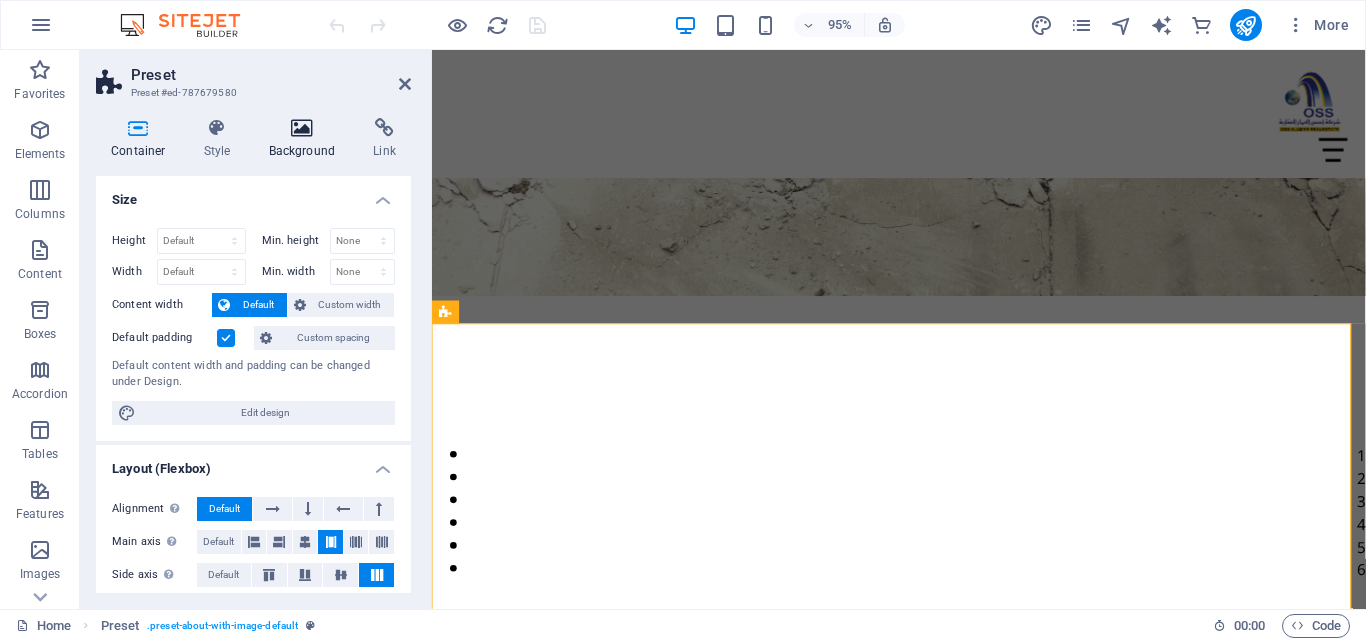 click on "Background" at bounding box center [306, 139] 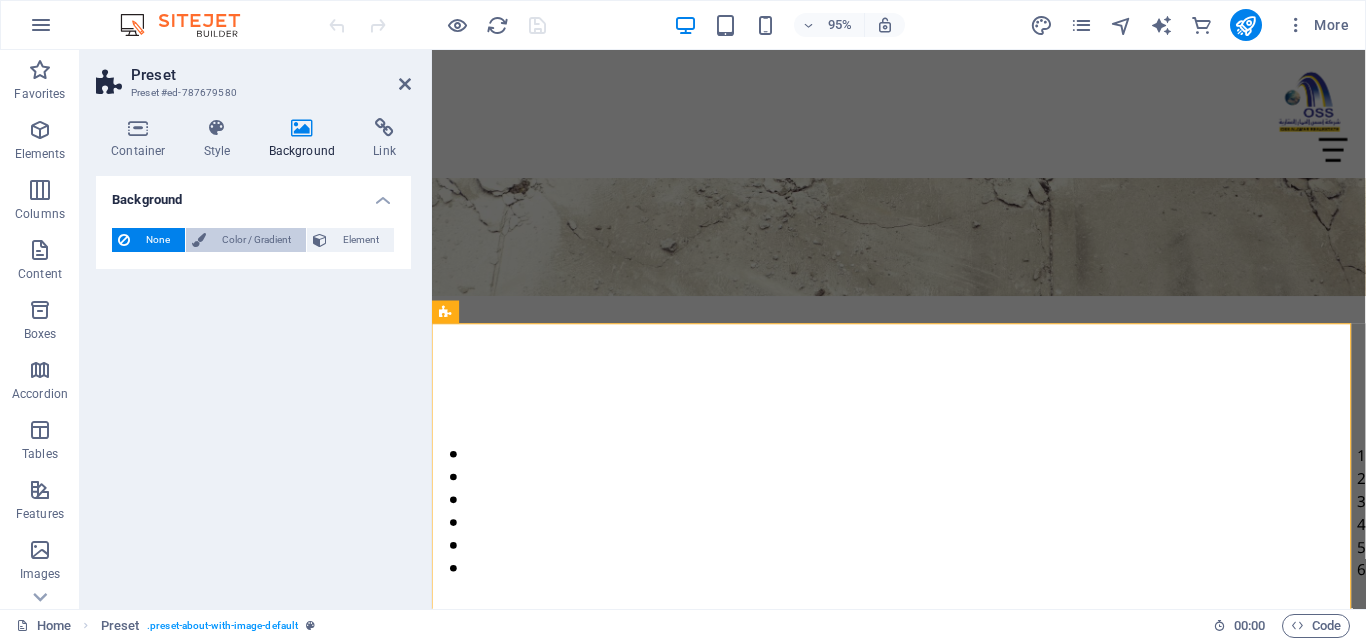 click on "Color / Gradient" at bounding box center (256, 240) 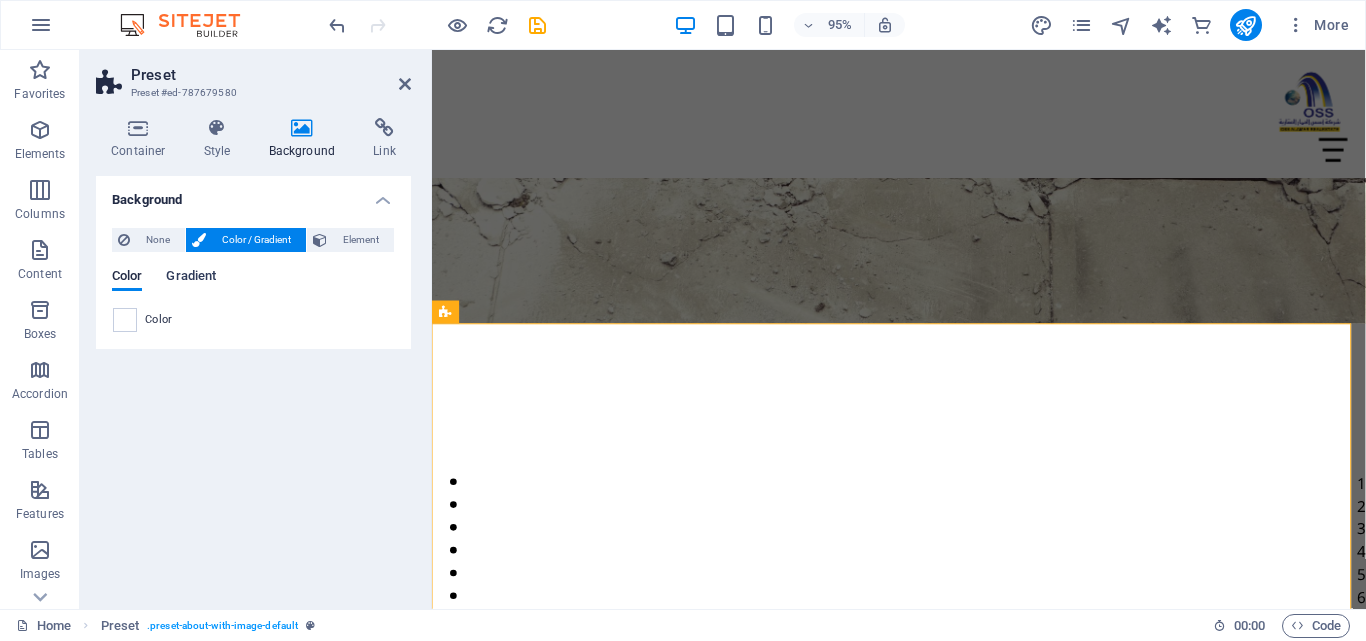 click on "Gradient" at bounding box center (191, 278) 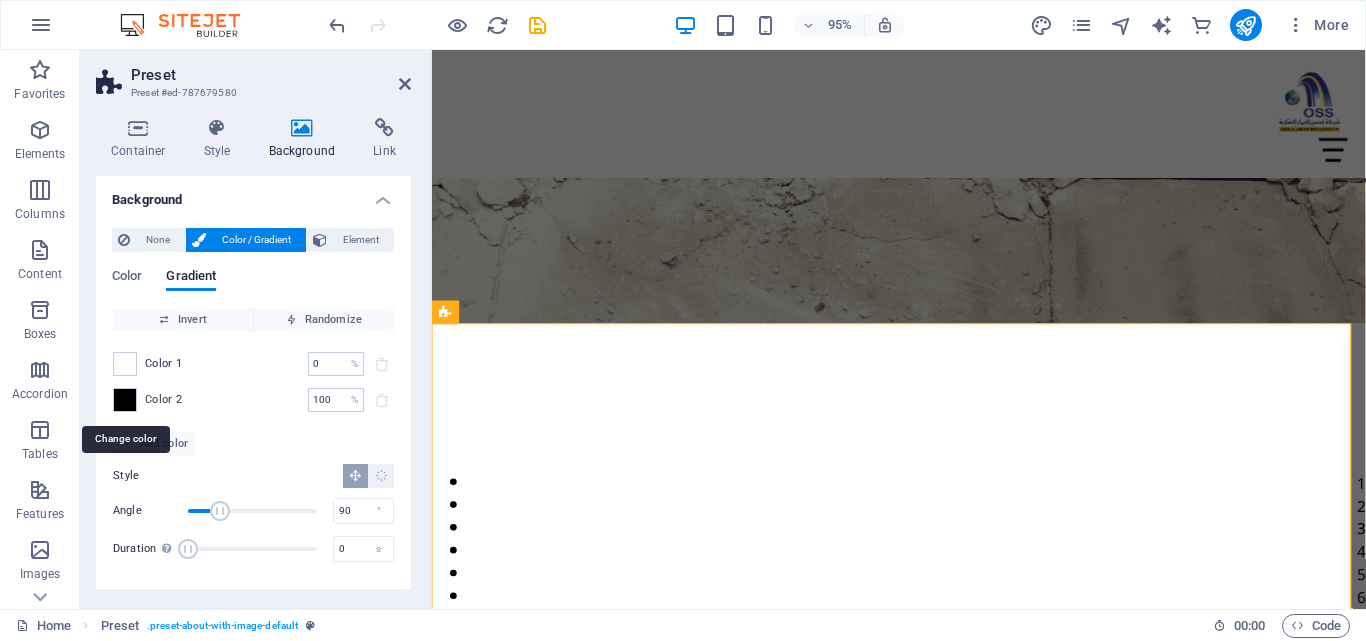 drag, startPoint x: 121, startPoint y: 402, endPoint x: 99, endPoint y: 409, distance: 23.086792 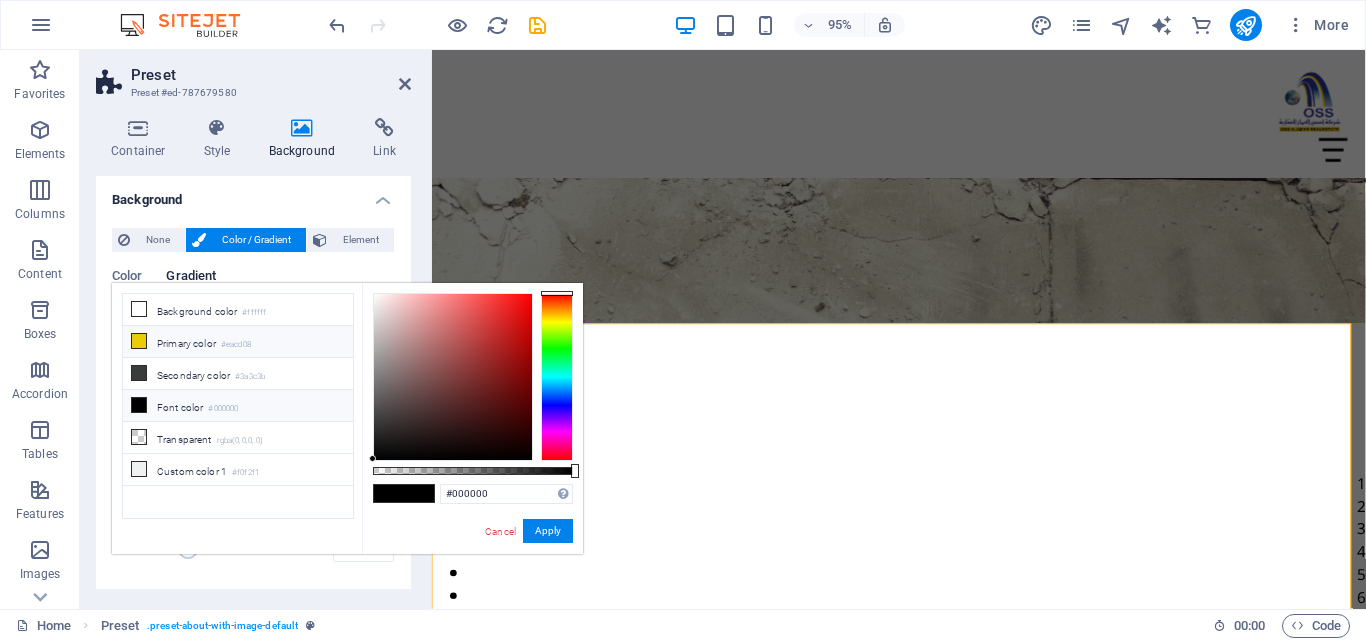 click at bounding box center (139, 341) 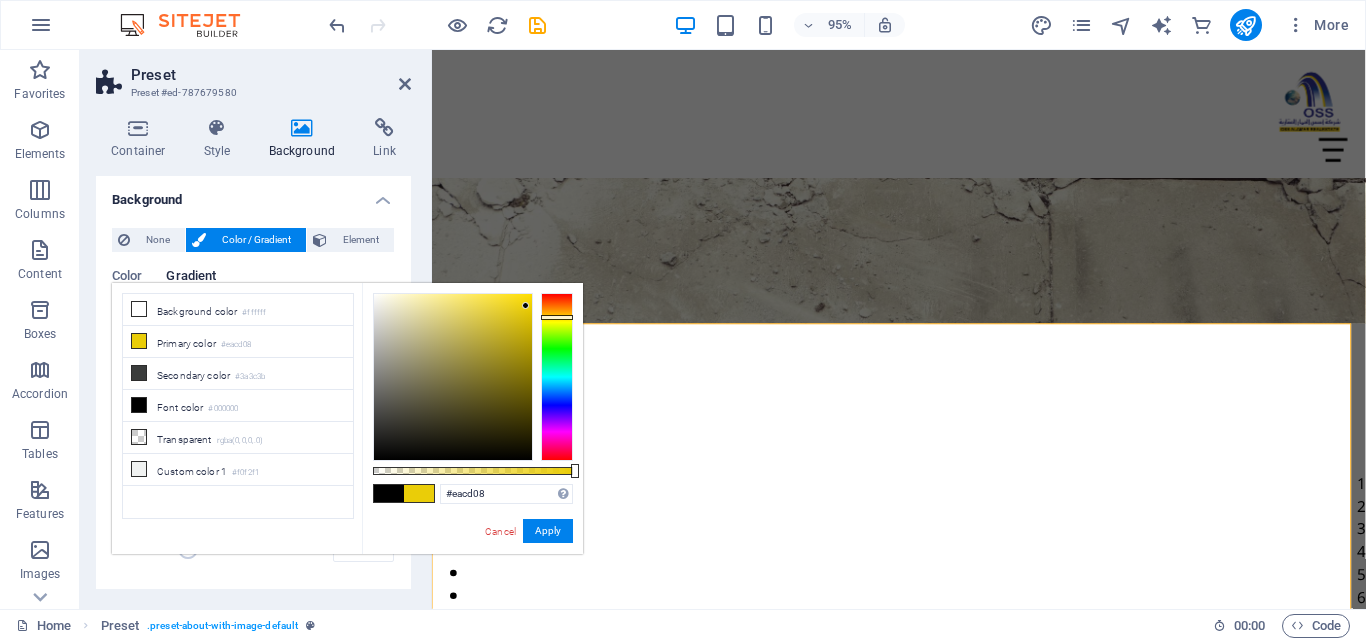 click on "Color Gradient Color Invert Randomize Color 1 0 % ​ Color 2 100 % ​ Add color Style Angle 90 ° Duration Duration of the background animation. A value of "0" disables the animation 0 s" at bounding box center (253, 413) 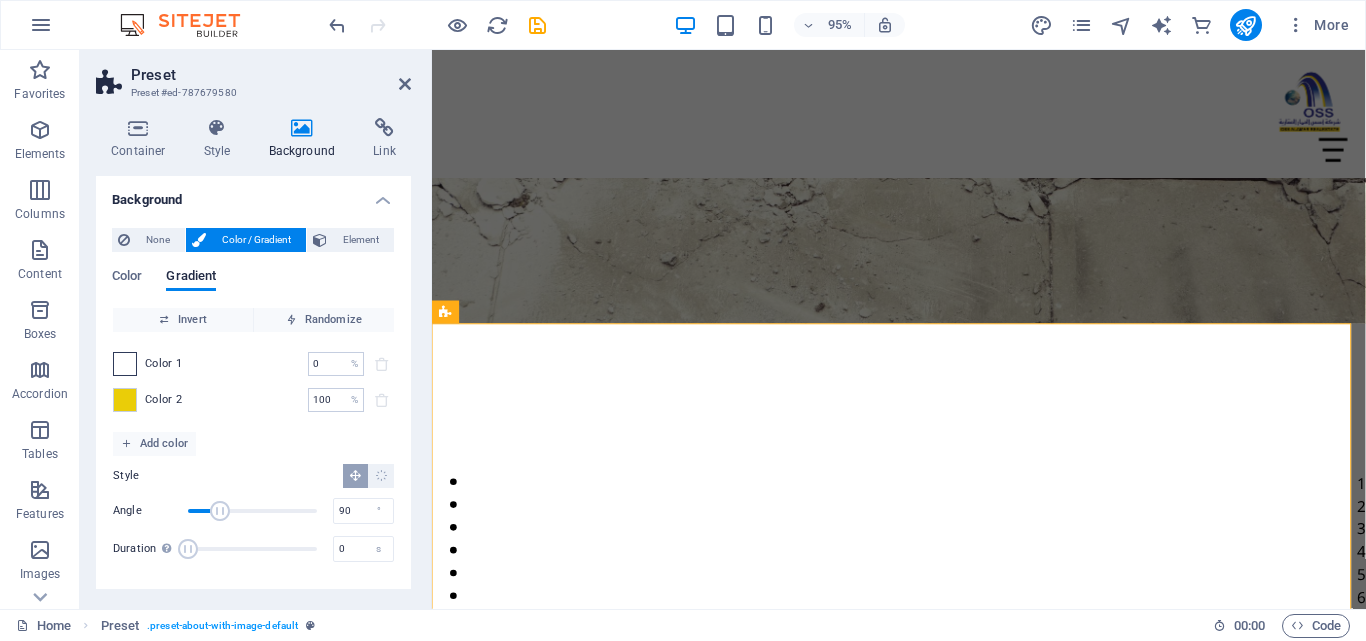 click at bounding box center [125, 364] 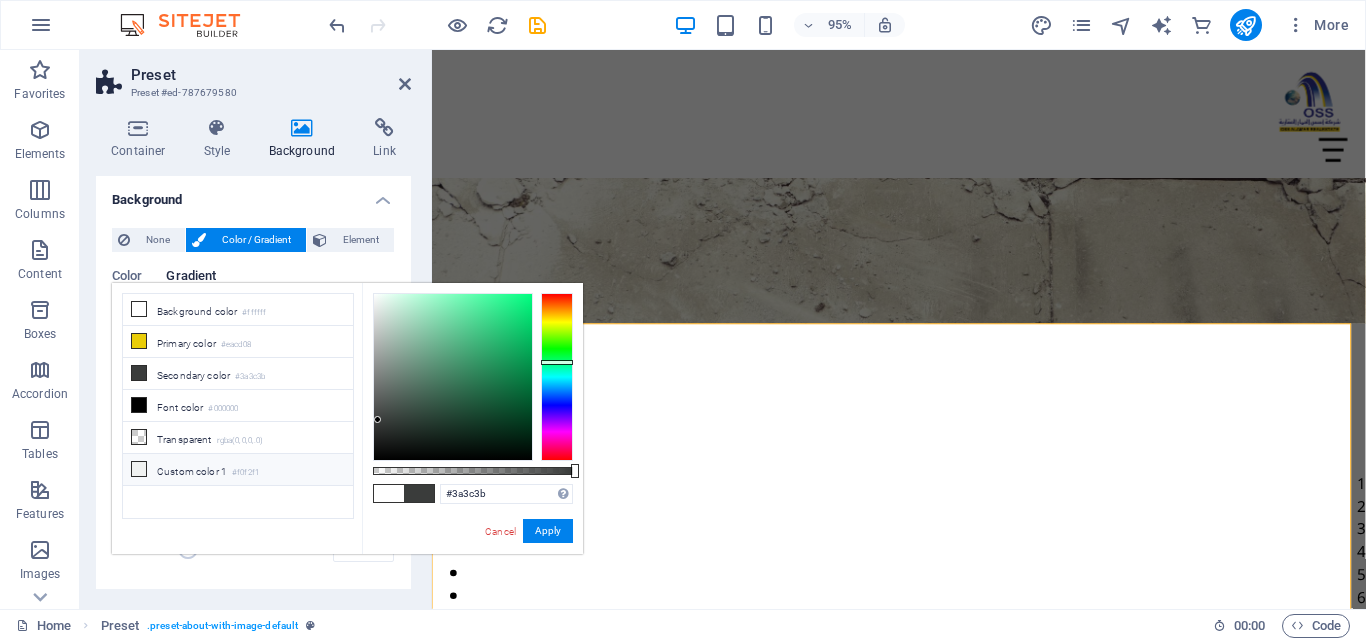 click at bounding box center [139, 469] 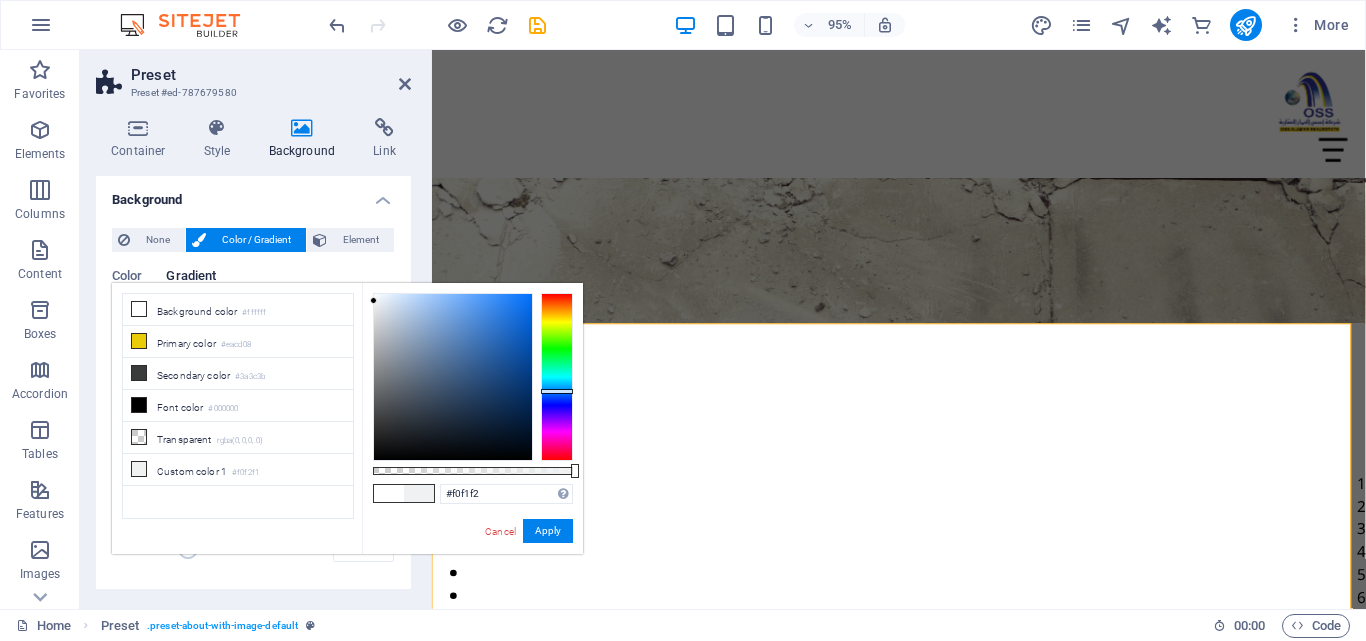 drag, startPoint x: 562, startPoint y: 361, endPoint x: 556, endPoint y: 391, distance: 30.594116 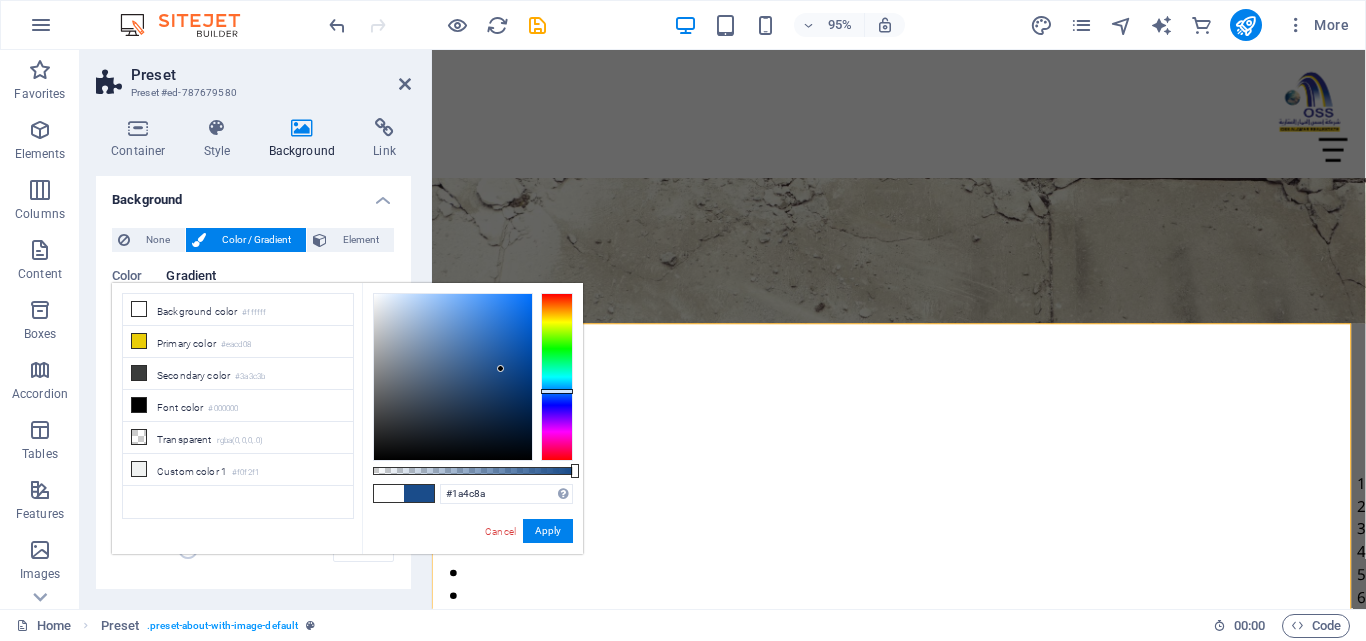 type on "#24599b" 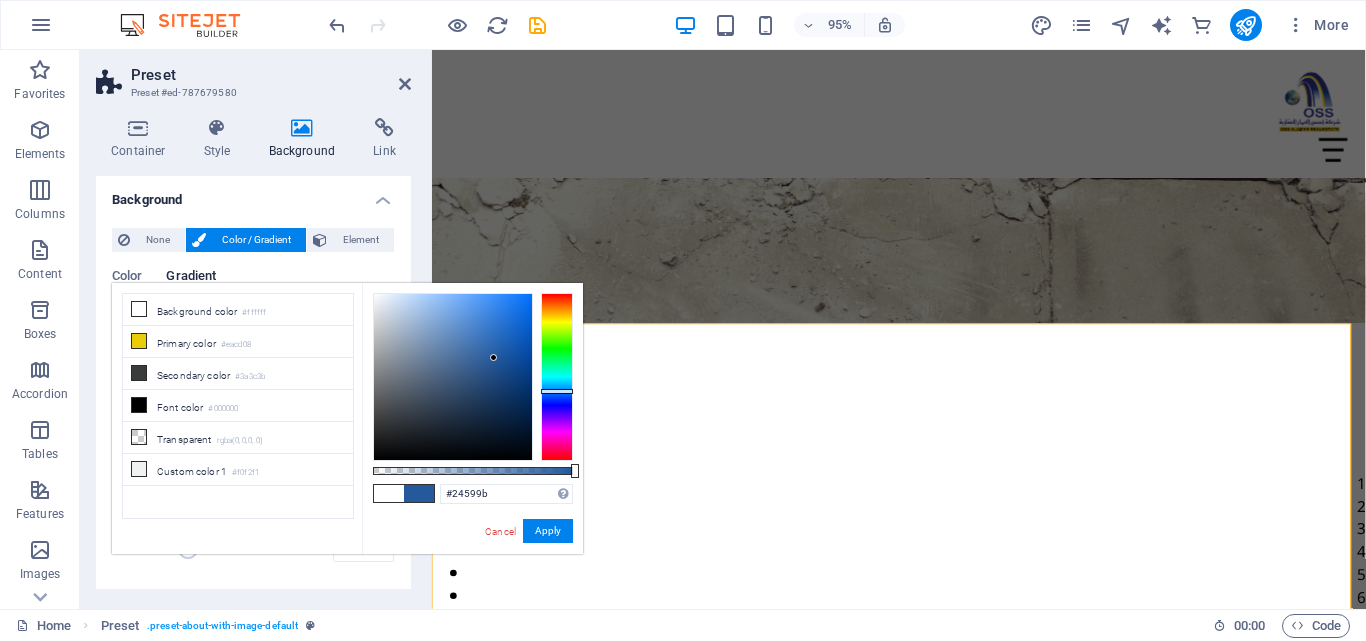 drag, startPoint x: 502, startPoint y: 365, endPoint x: 494, endPoint y: 358, distance: 10.630146 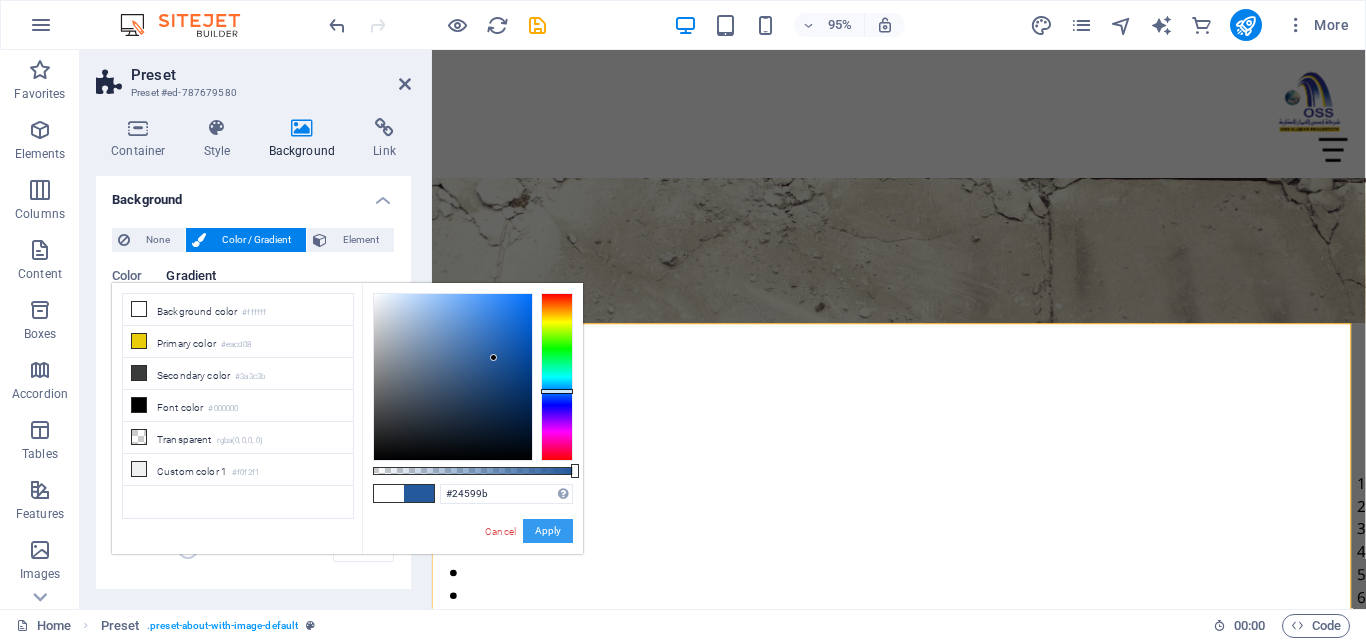 click on "Apply" at bounding box center (548, 531) 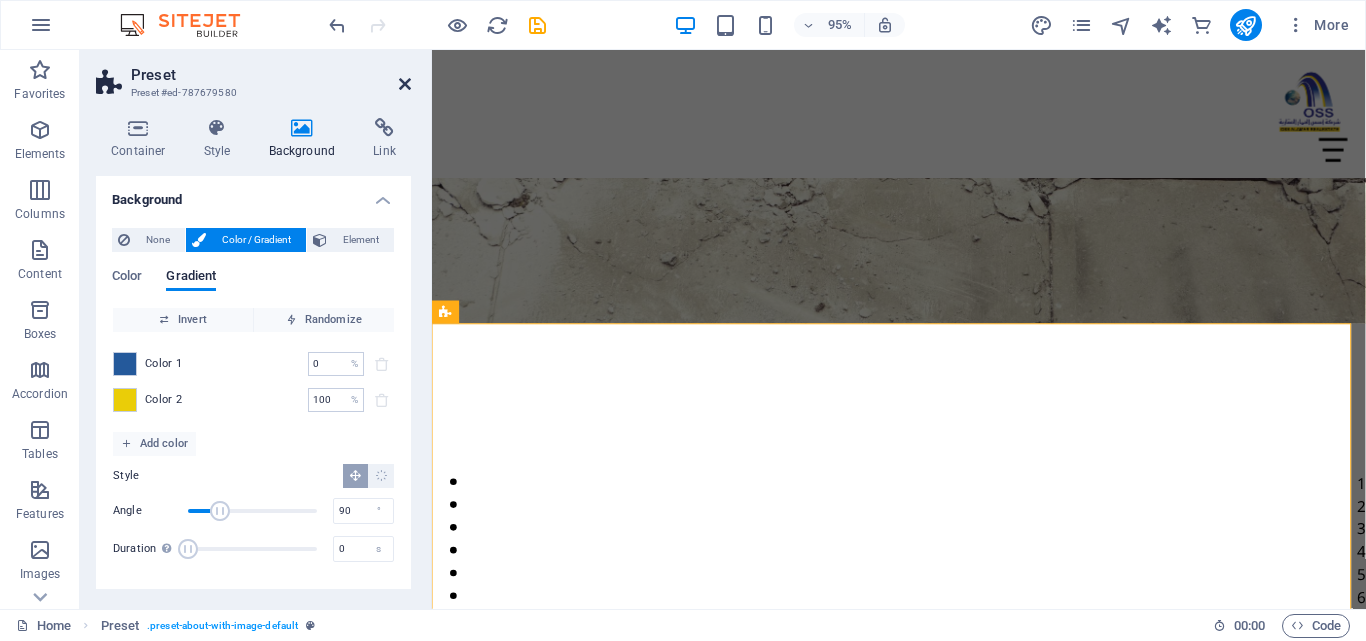 click at bounding box center [405, 84] 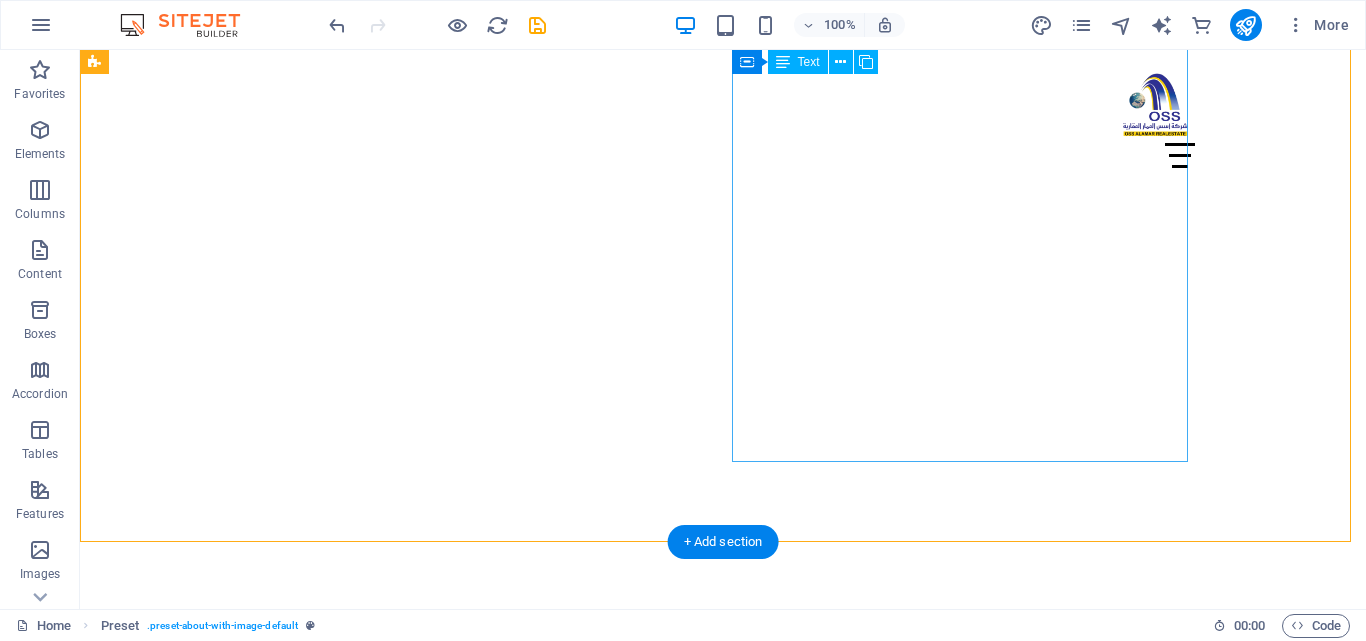 scroll, scrollTop: 600, scrollLeft: 0, axis: vertical 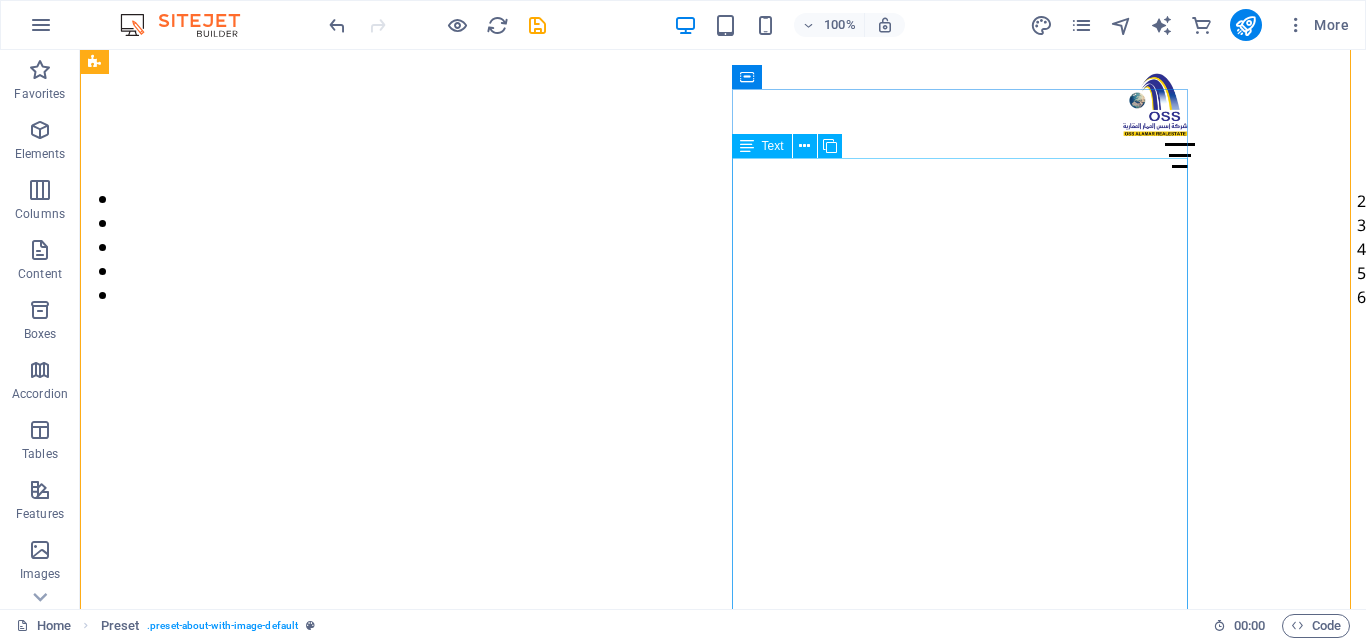 click on "تعد شركة أوسس [PERSON_NAME] العقارية إحدى الشركات الرائدة في القطاع العقاري بالمملكة العربية السعودية، حيث نركز على تقديم حلول عقارية متكاملة ومبتكرة تلبي تطلعات عملائنا داخل المملكة فقط. نفتخر بتقديم مجموعة شاملة من الخدمات التي تغطي كافة جوانب الاستثمار العقاري، بدءًا من بيع وشراء العقارات وتطوير المشاريع، وصولاً إلى  إدارة الأملاك  باحترافية عالية لضمان تحقيق أقصى عائد استثماري لعملائنا. ولأننا نؤمن بأهمية الحفاظ على جودة العقارات وقيمتها، نقدم خدمات  صيانة شاملة  تشمل الدهانات، السباكة، الكهرباء، بالإضافة إلى خدمات  الترميم الكاملة الفرع الرئيسي:" at bounding box center [568, 1471] 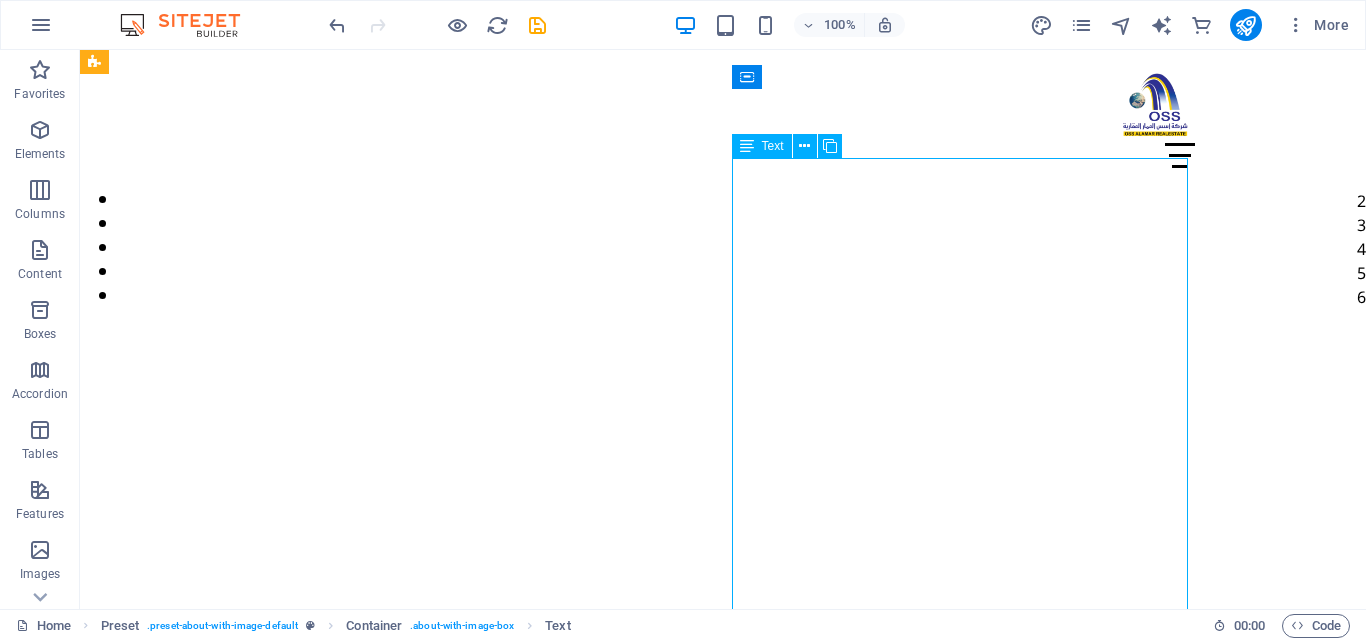 click on "تعد شركة أوسس [PERSON_NAME] العقارية إحدى الشركات الرائدة في القطاع العقاري بالمملكة العربية السعودية، حيث نركز على تقديم حلول عقارية متكاملة ومبتكرة تلبي تطلعات عملائنا داخل المملكة فقط. نفتخر بتقديم مجموعة شاملة من الخدمات التي تغطي كافة جوانب الاستثمار العقاري، بدءًا من بيع وشراء العقارات وتطوير المشاريع، وصولاً إلى  إدارة الأملاك  باحترافية عالية لضمان تحقيق أقصى عائد استثماري لعملائنا. ولأننا نؤمن بأهمية الحفاظ على جودة العقارات وقيمتها، نقدم خدمات  صيانة شاملة  تشمل الدهانات، السباكة، الكهرباء، بالإضافة إلى خدمات  الترميم الكاملة الفرع الرئيسي:" at bounding box center [568, 1471] 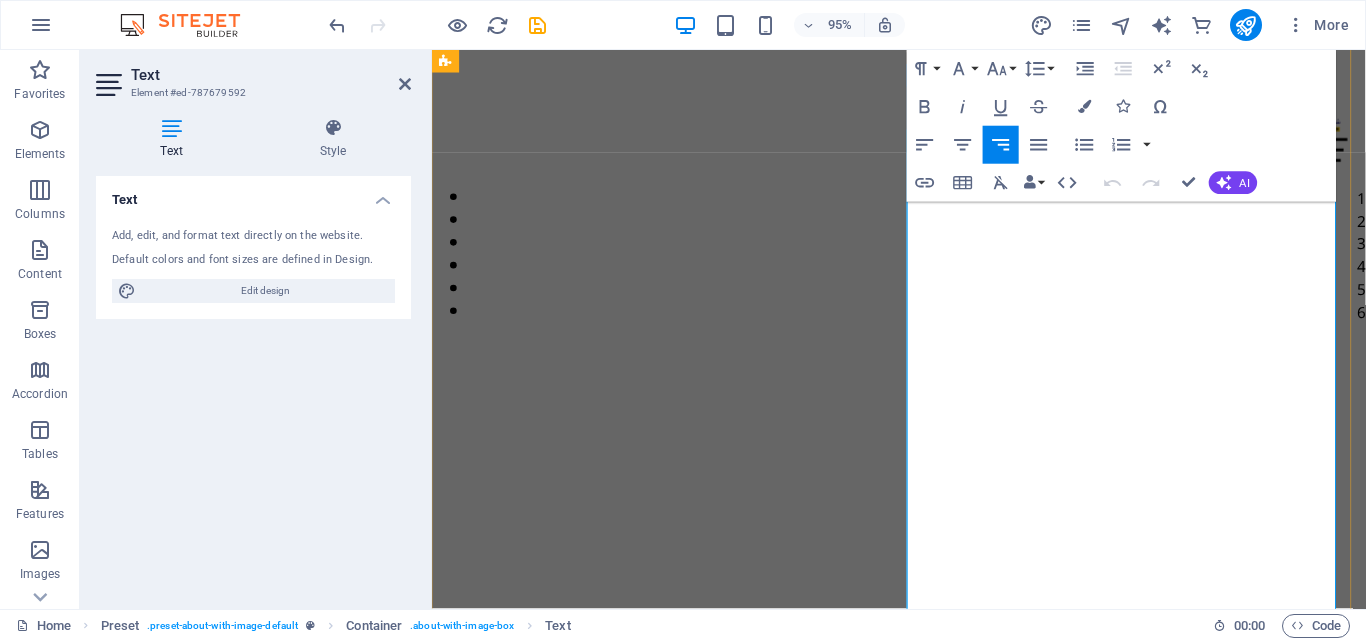 scroll, scrollTop: 629, scrollLeft: 0, axis: vertical 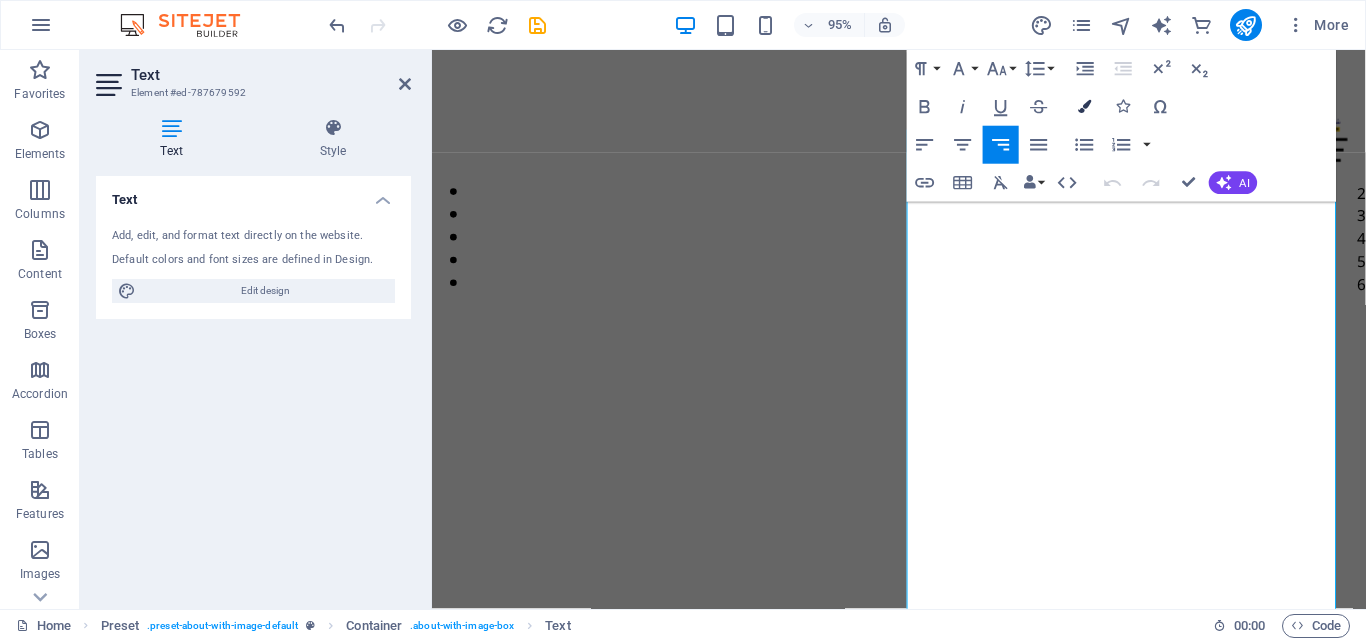click at bounding box center (1084, 106) 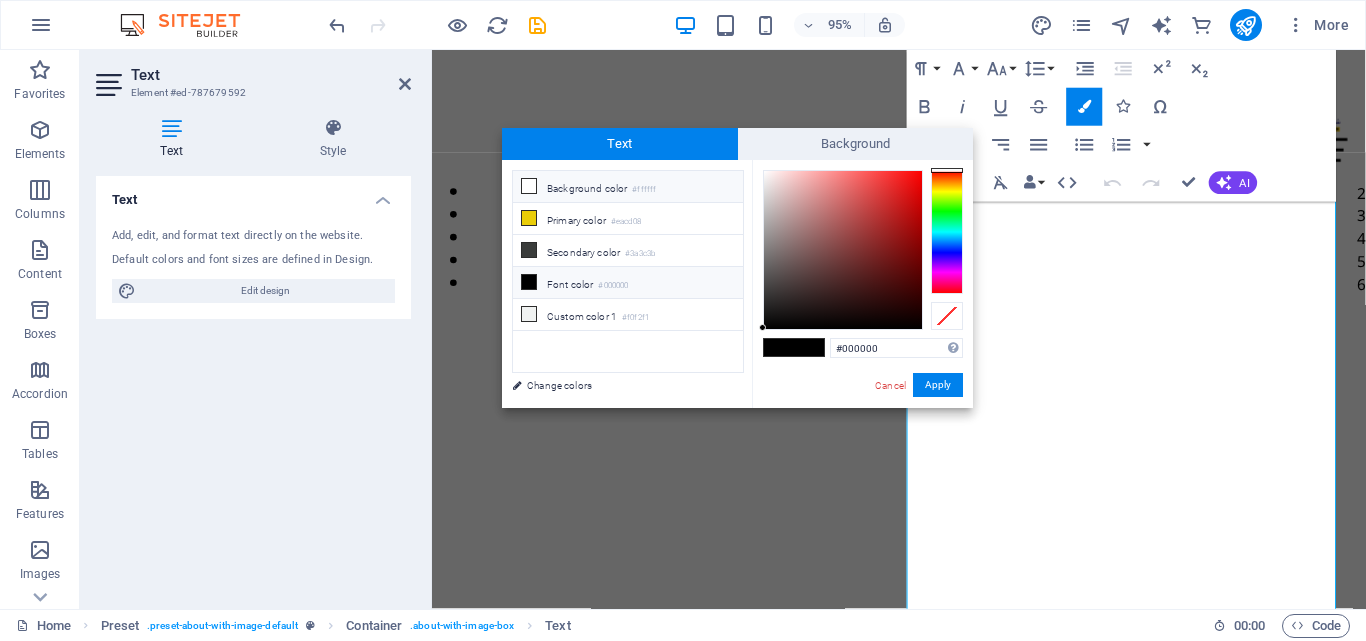 click at bounding box center (529, 186) 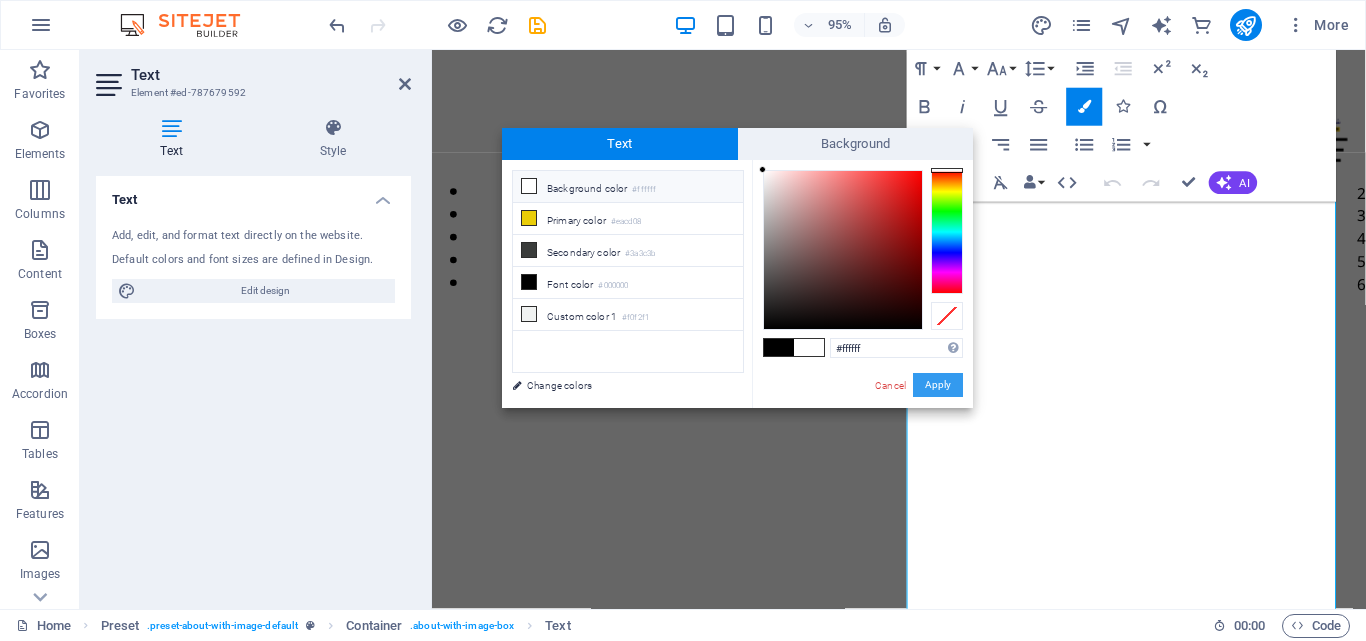 drag, startPoint x: 954, startPoint y: 388, endPoint x: 548, endPoint y: 355, distance: 407.33893 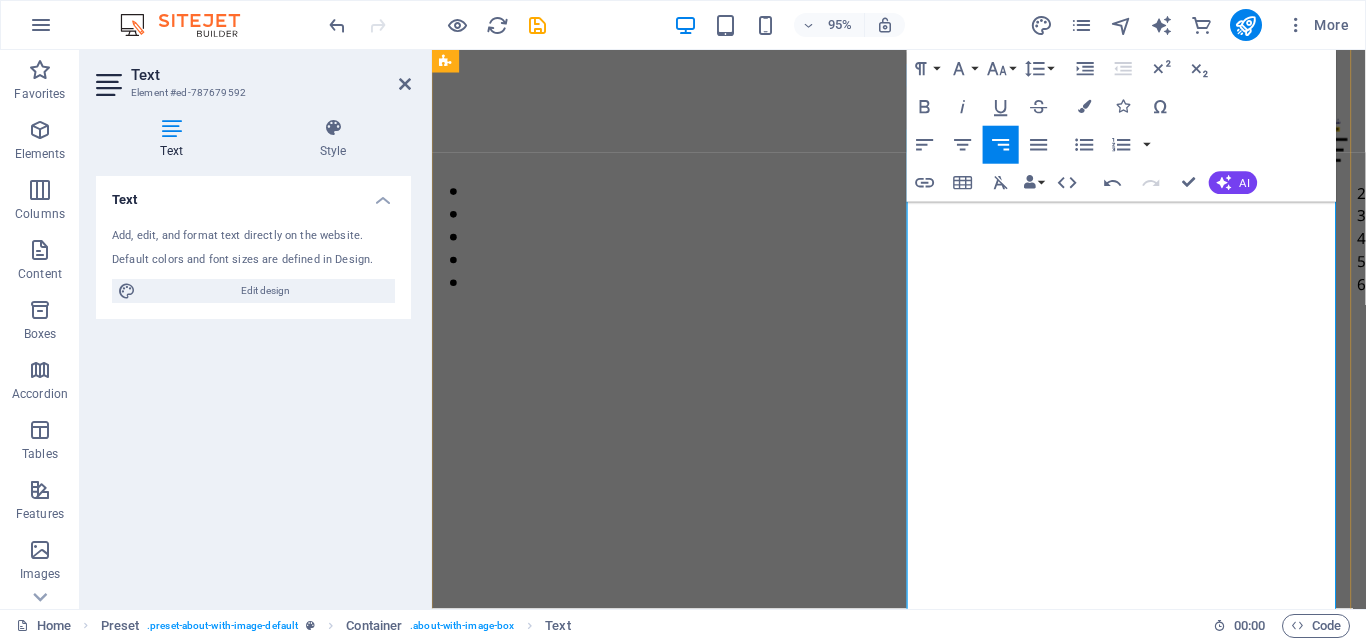 click on "ولأننا نؤمن بأهمية الحفاظ على جودة العقارات وقيمتها، نقدم خدمات  صيانة شاملة  تشمل الدهانات، السباكة، الكهرباء، بالإضافة إلى خدمات  الترميم الكاملة ، وذلك لضمان بيئة آمنة ومريحة لشاغلي العقارات والحفاظ على أصول عملائنا." at bounding box center [963, 1475] 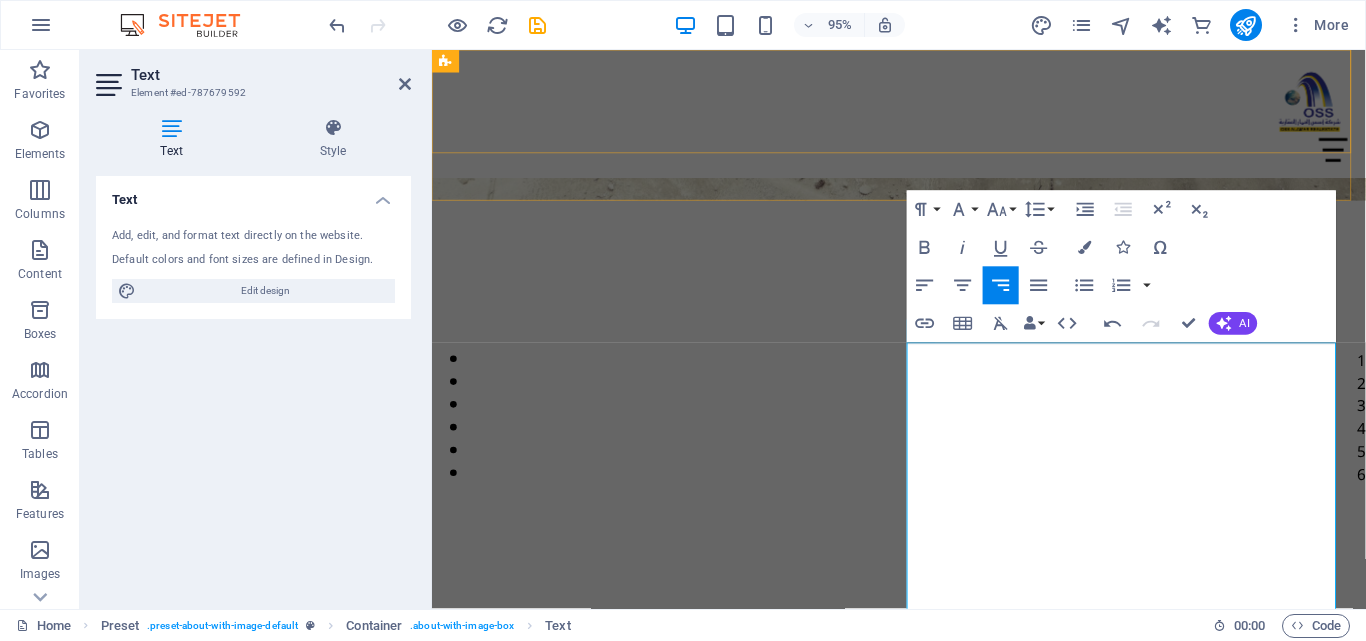 click on "الرئيسية أتصل بنا" at bounding box center (923, 117) 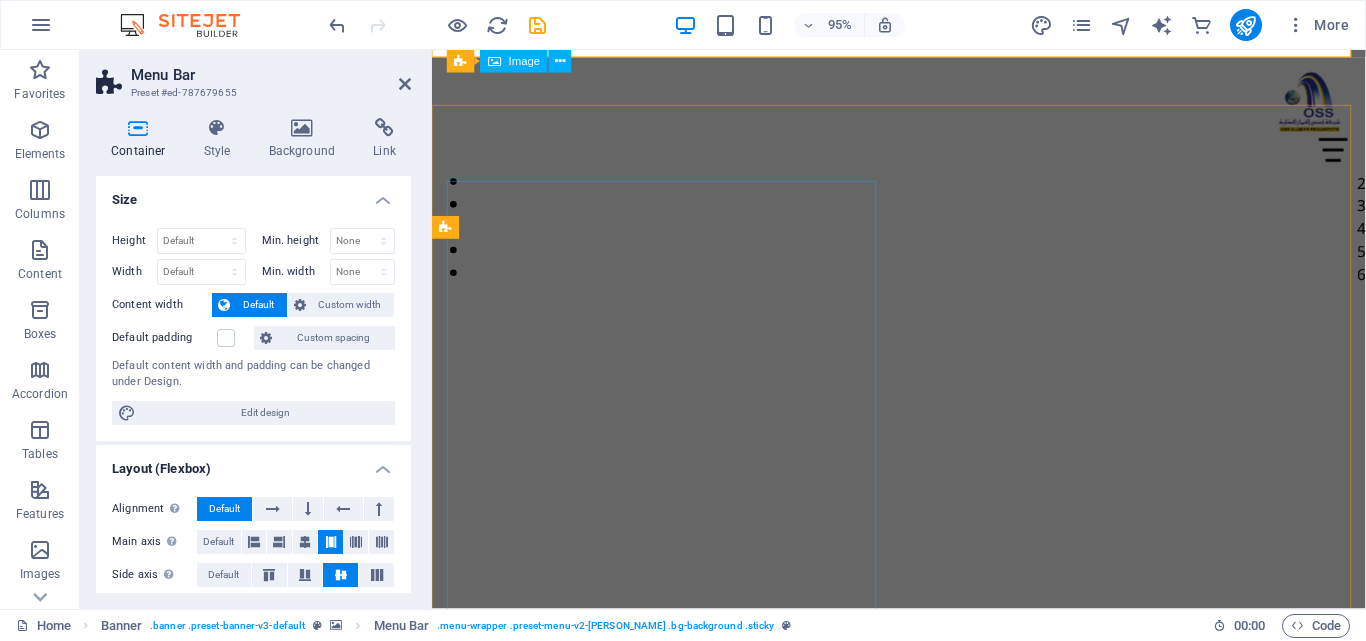 scroll, scrollTop: 529, scrollLeft: 0, axis: vertical 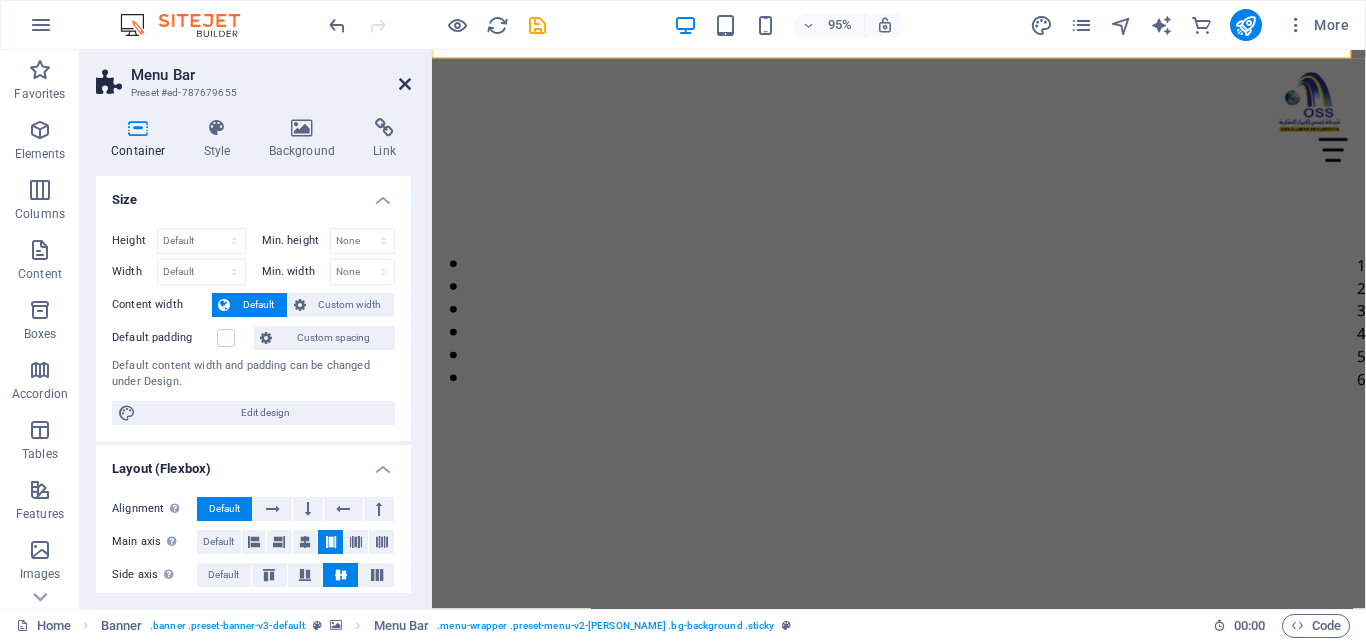 click at bounding box center (405, 84) 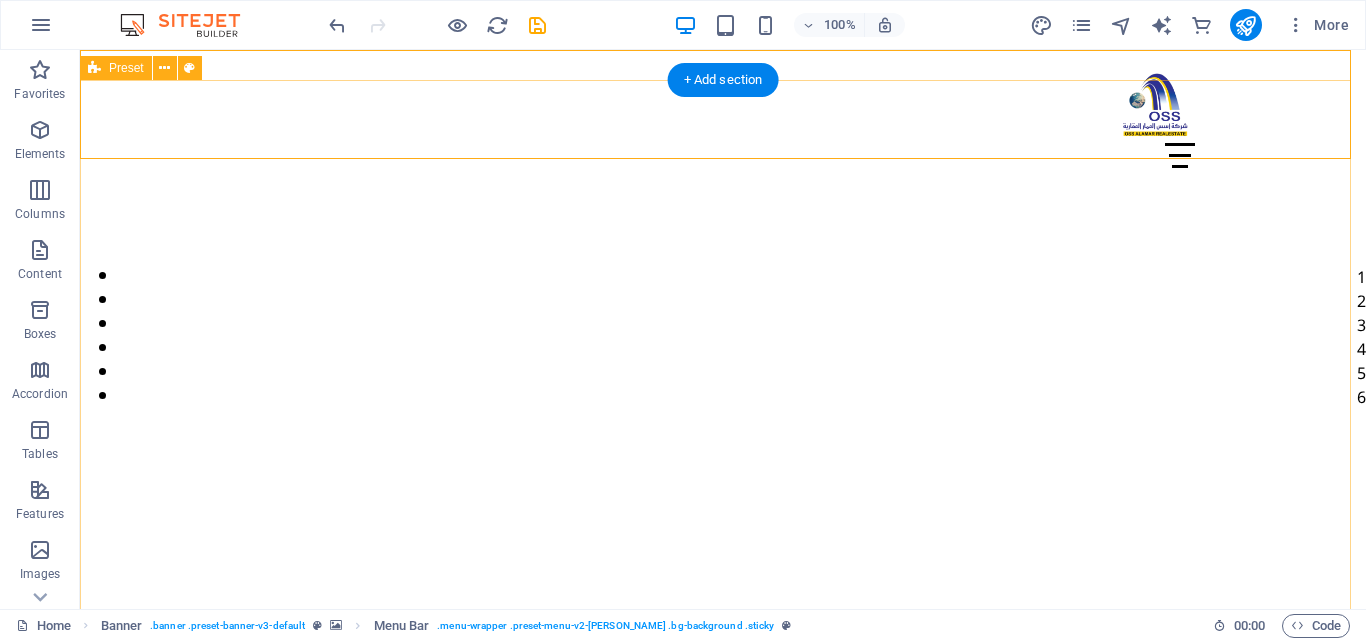 click on "شركة أوسس [PERSON_NAME] العقارية تعد شركة أوسس [PERSON_NAME] العقارية إحدى الشركات الرائدة في القطاع العقاري بالمملكة العربية السعودية، حيث نركز على تقديم حلول عقارية متكاملة ومبتكرة تلبي تطلعات عملائنا داخل المملكة فقط. نفتخر بتقديم مجموعة شاملة من الخدمات التي تغطي كافة جوانب الاستثمار العقاري، بدءًا من بيع وشراء العقارات وتطوير المشاريع، وصولاً إلى  إدارة الأملاك  باحترافية عالية لضمان تحقيق أقصى عائد استثماري لعملائنا. ولأننا نؤمن بأهمية الحفاظ على جودة العقارات وقيمتها، نقدم خدمات  صيانة شاملة  تشمل الدهانات، السباكة، الكهرباء، بالإضافة إلى خدمات" at bounding box center (723, 1507) 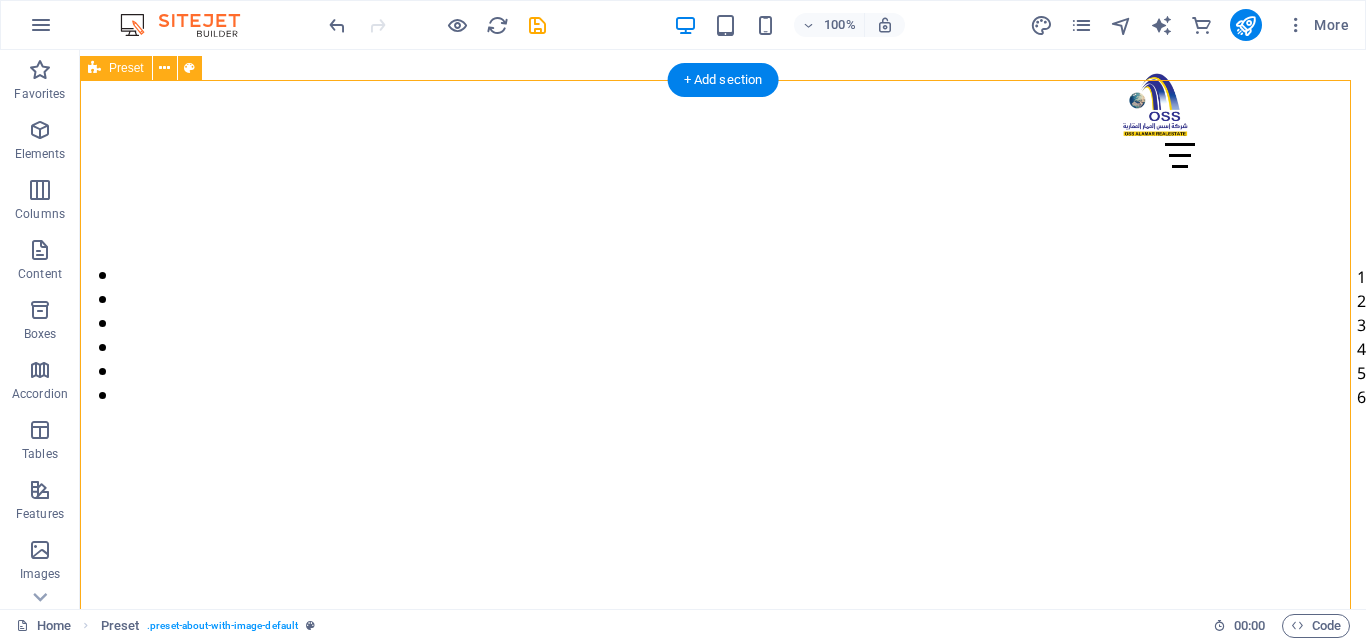 click on "شركة أوسس [PERSON_NAME] العقارية تعد شركة أوسس [PERSON_NAME] العقارية إحدى الشركات الرائدة في القطاع العقاري بالمملكة العربية السعودية، حيث نركز على تقديم حلول عقارية متكاملة ومبتكرة تلبي تطلعات عملائنا داخل المملكة فقط. نفتخر بتقديم مجموعة شاملة من الخدمات التي تغطي كافة جوانب الاستثمار العقاري، بدءًا من بيع وشراء العقارات وتطوير المشاريع، وصولاً إلى  إدارة الأملاك  باحترافية عالية لضمان تحقيق أقصى عائد استثماري لعملائنا. ولأننا نؤمن بأهمية الحفاظ على جودة العقارات وقيمتها، نقدم خدمات  صيانة شاملة  تشمل الدهانات، السباكة، الكهرباء، بالإضافة إلى خدمات" at bounding box center (723, 1507) 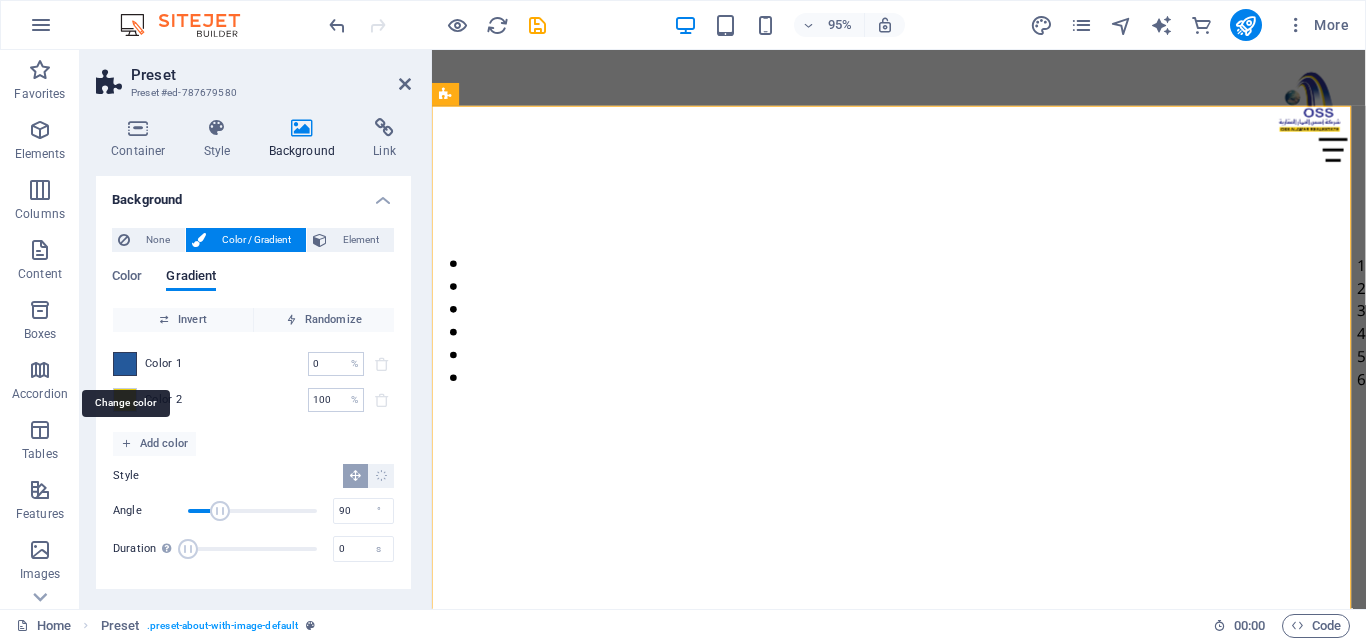 click at bounding box center [125, 364] 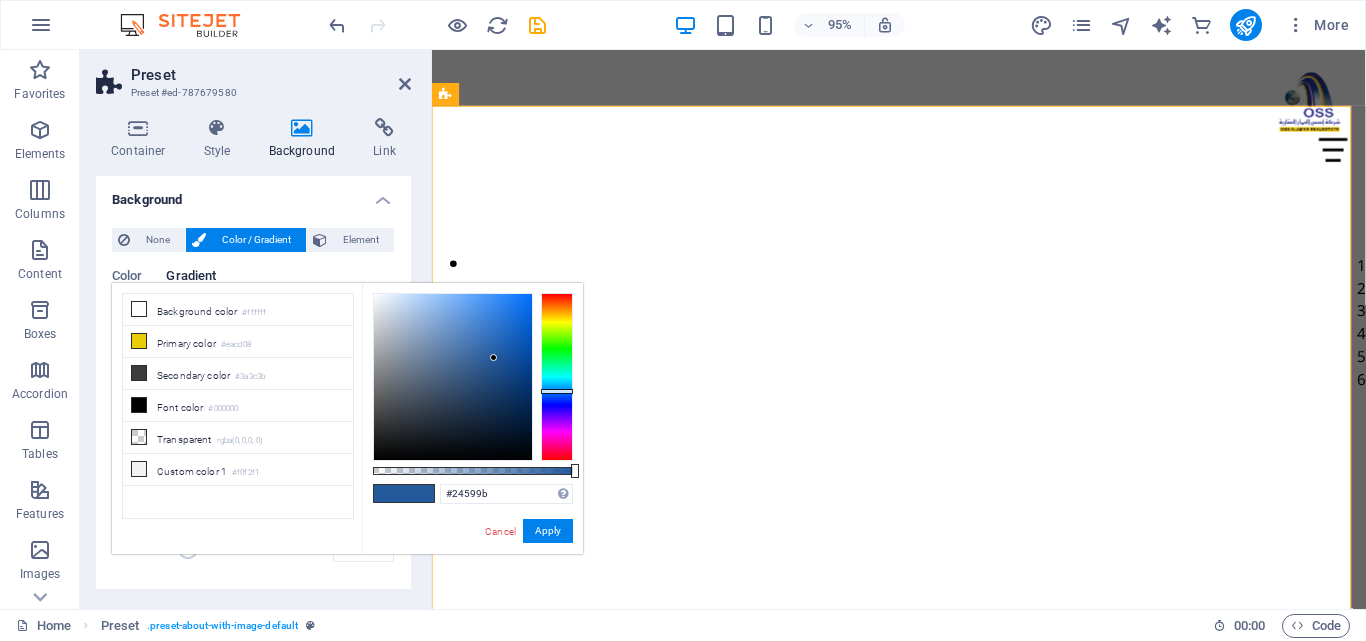 click on "Color Gradient Color Invert Randomize Color 1 0 % ​ Color 2 100 % ​ Add color Style Angle 90 ° Duration Duration of the background animation. A value of "0" disables the animation 0 s" at bounding box center [253, 413] 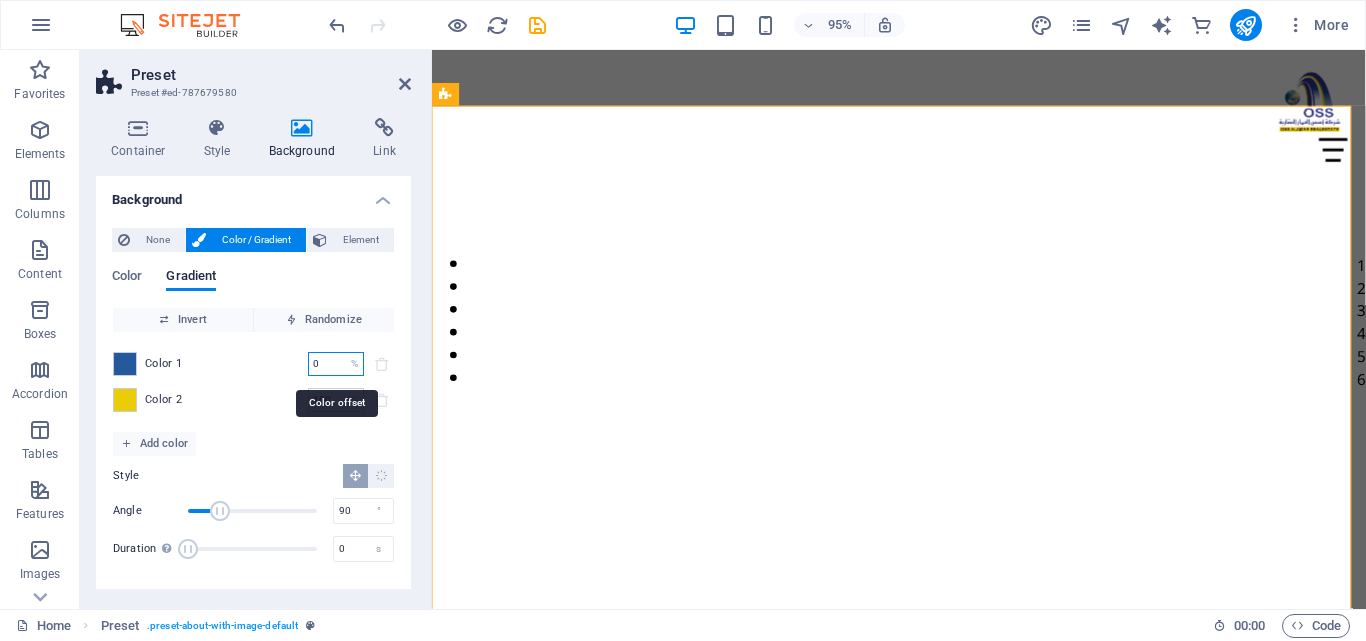 click on "0" at bounding box center (325, 364) 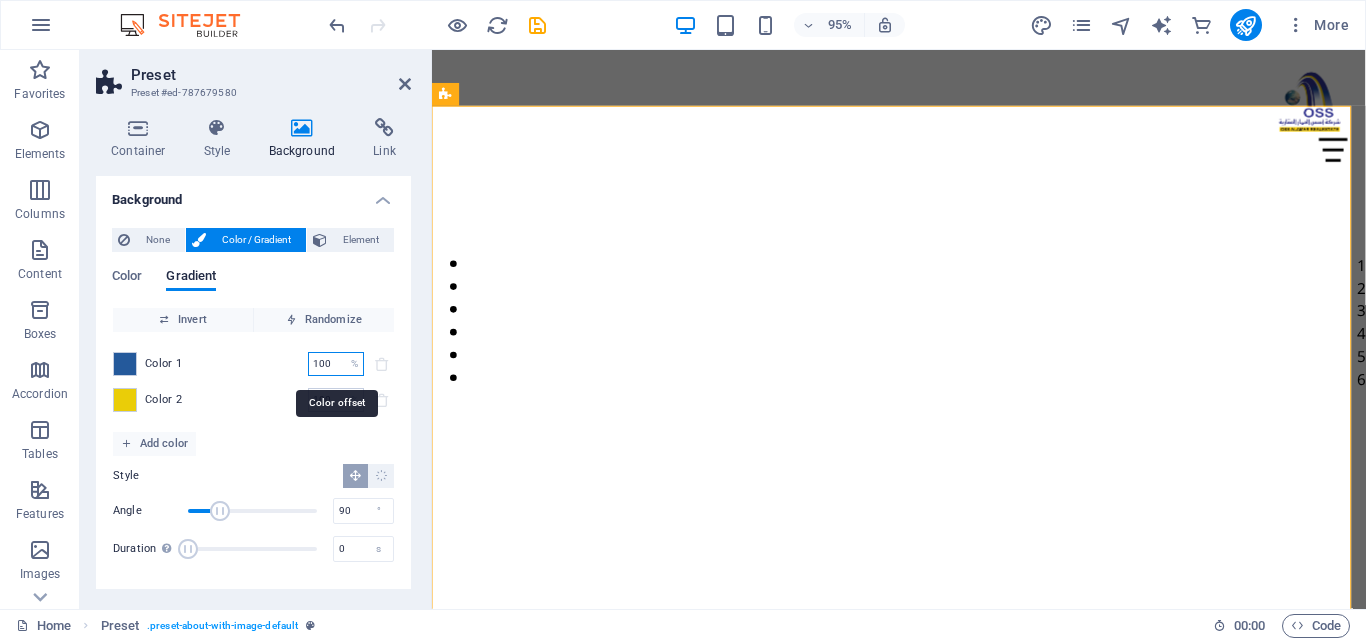 type on "100" 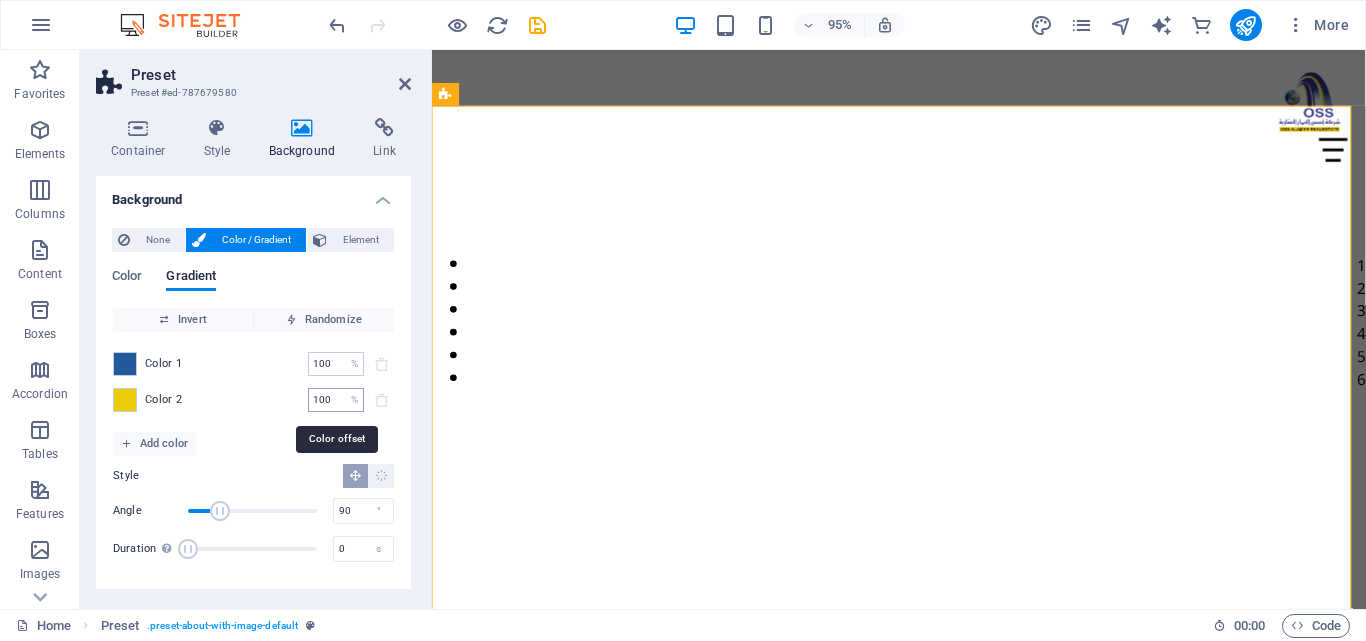 click on "100" at bounding box center (325, 400) 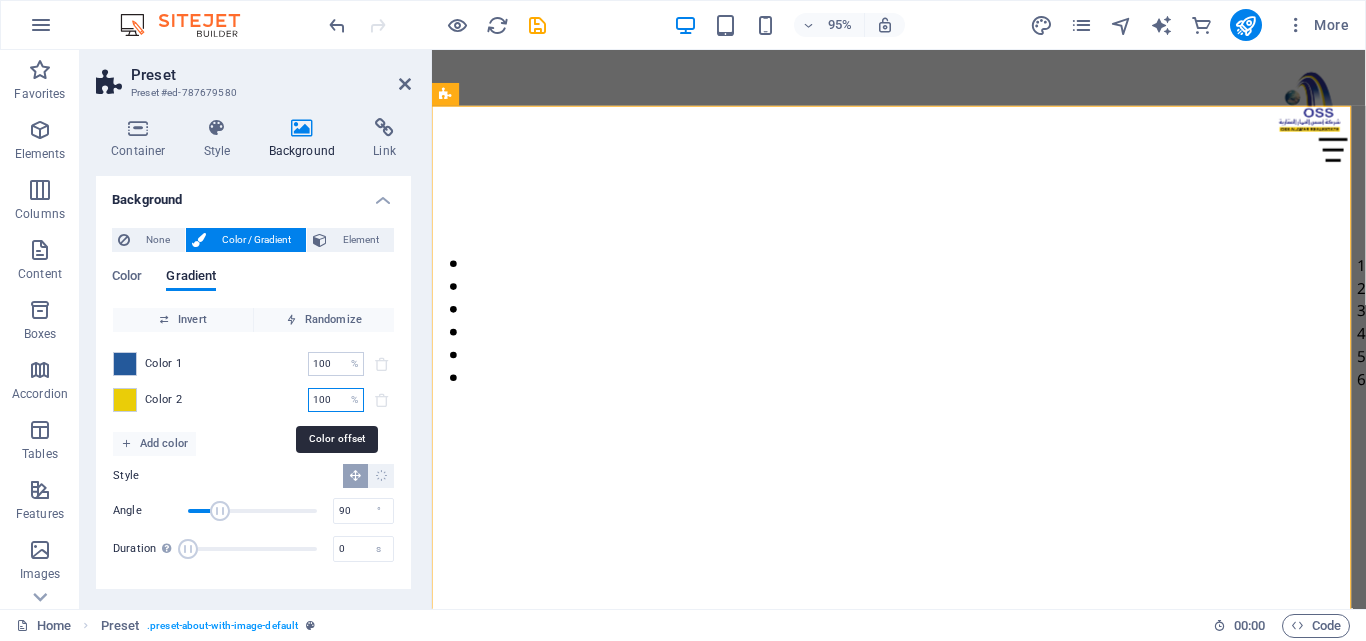 click on "100" at bounding box center [325, 400] 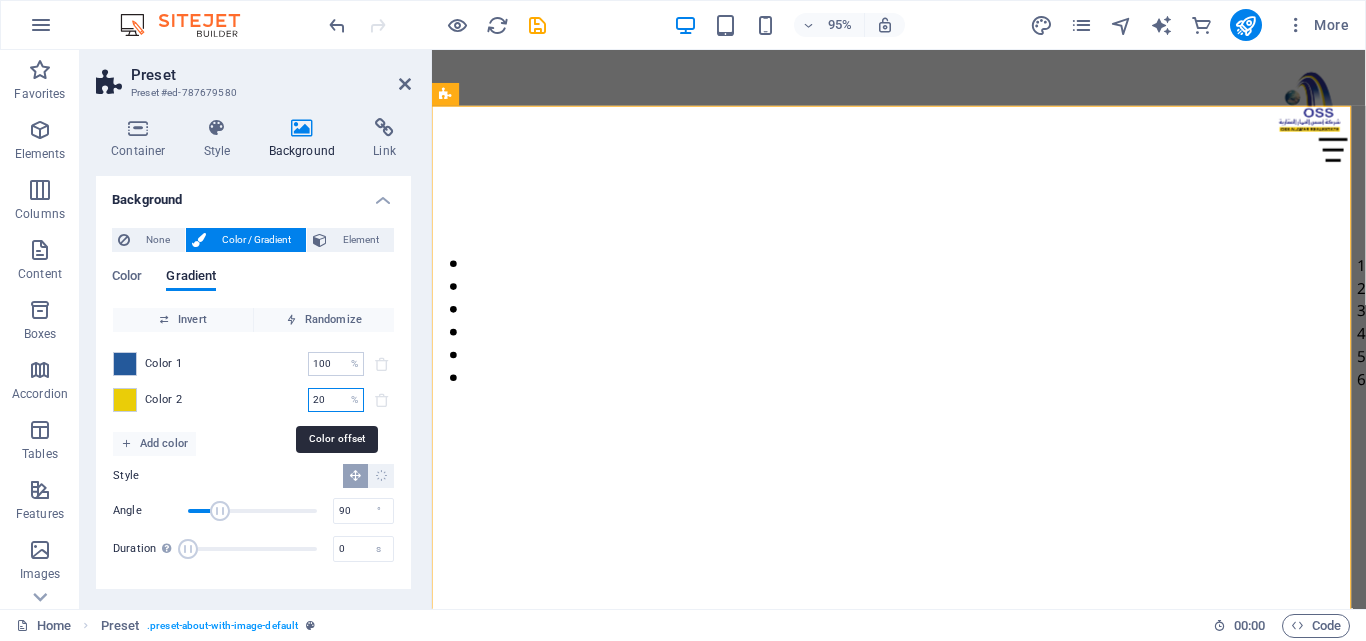 type on "20" 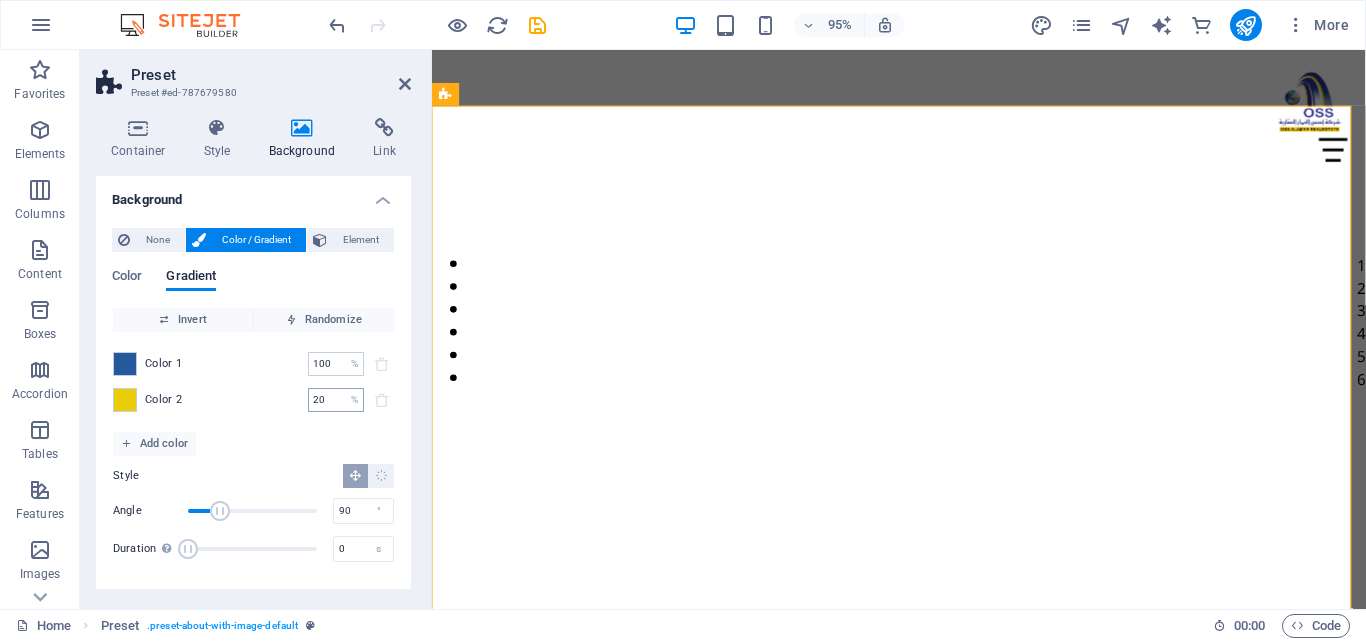 type on "20" 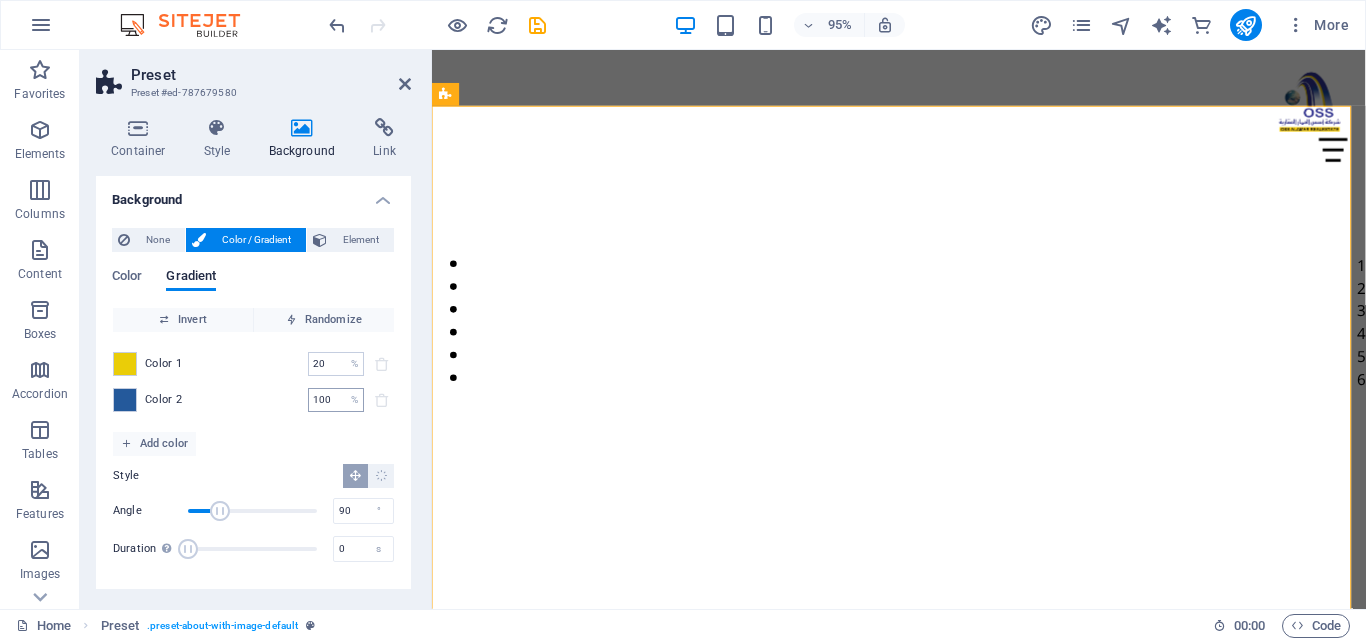 click on "100" at bounding box center [325, 400] 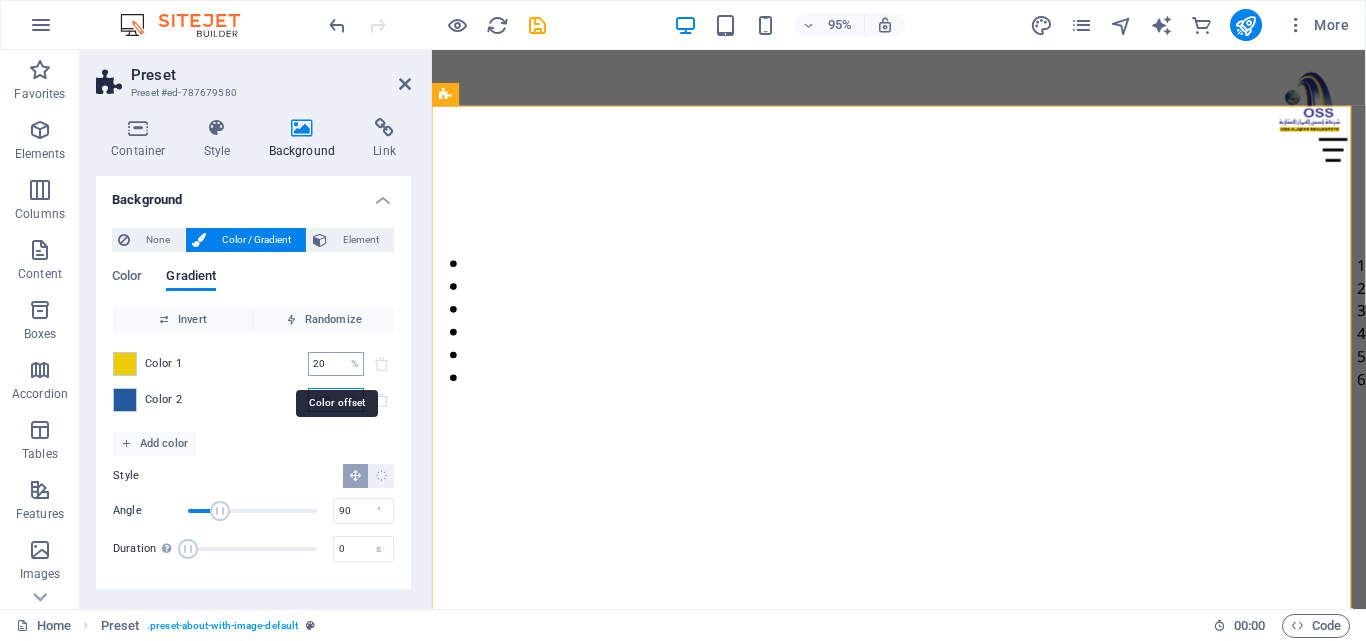 click on "20" at bounding box center [325, 364] 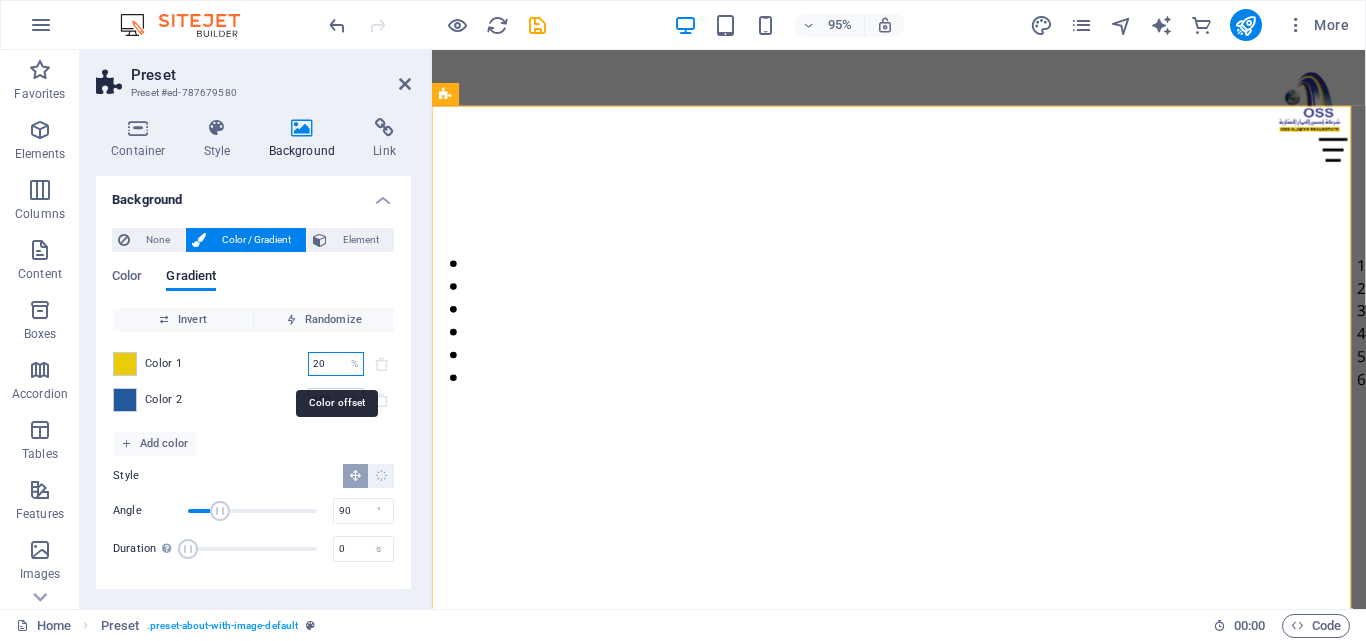 click on "20" at bounding box center (325, 364) 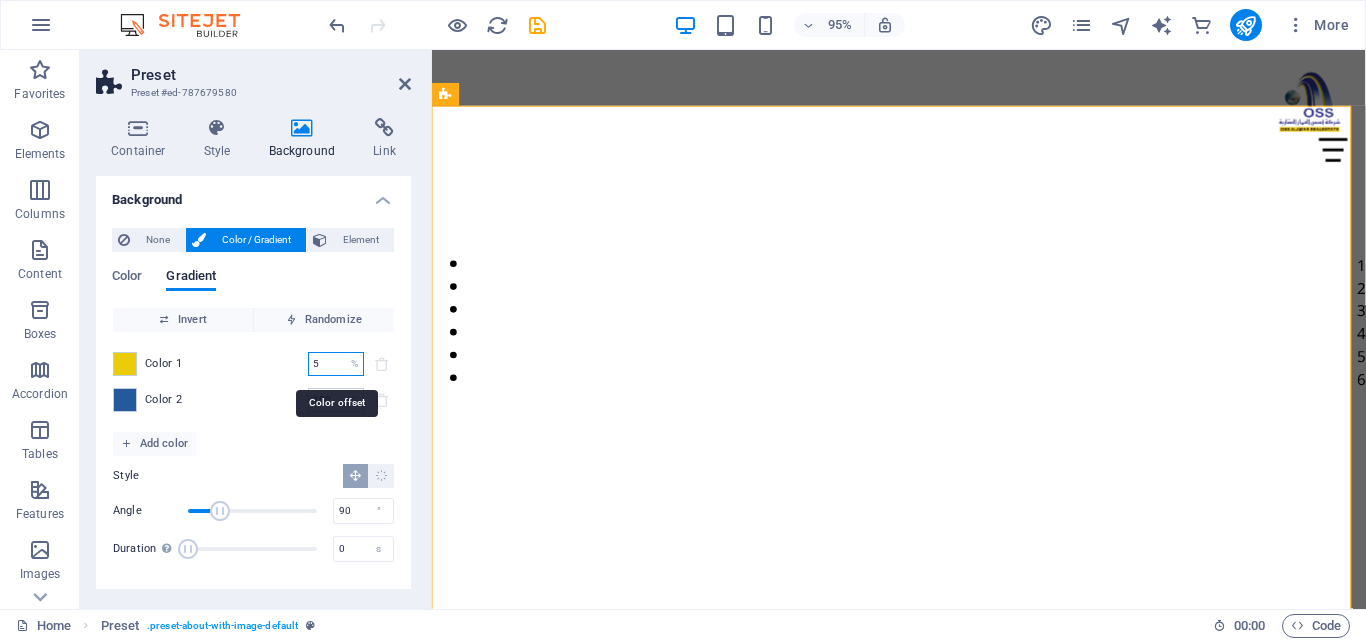 type on "5" 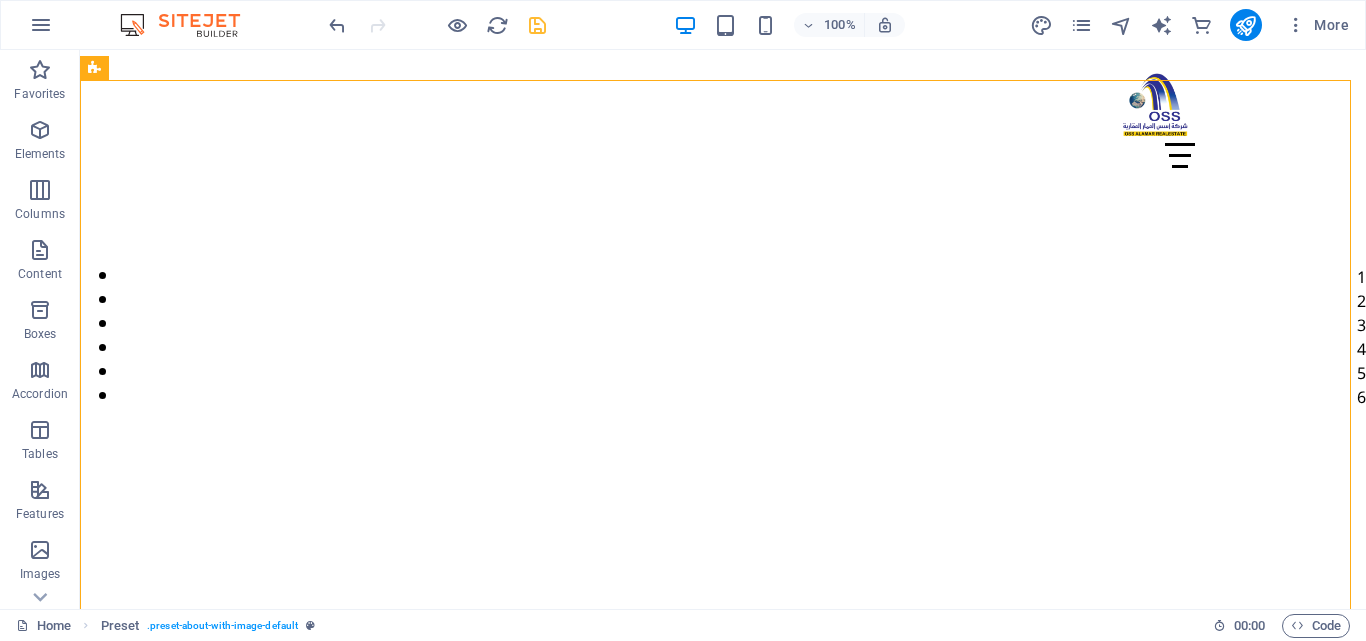 click at bounding box center (537, 25) 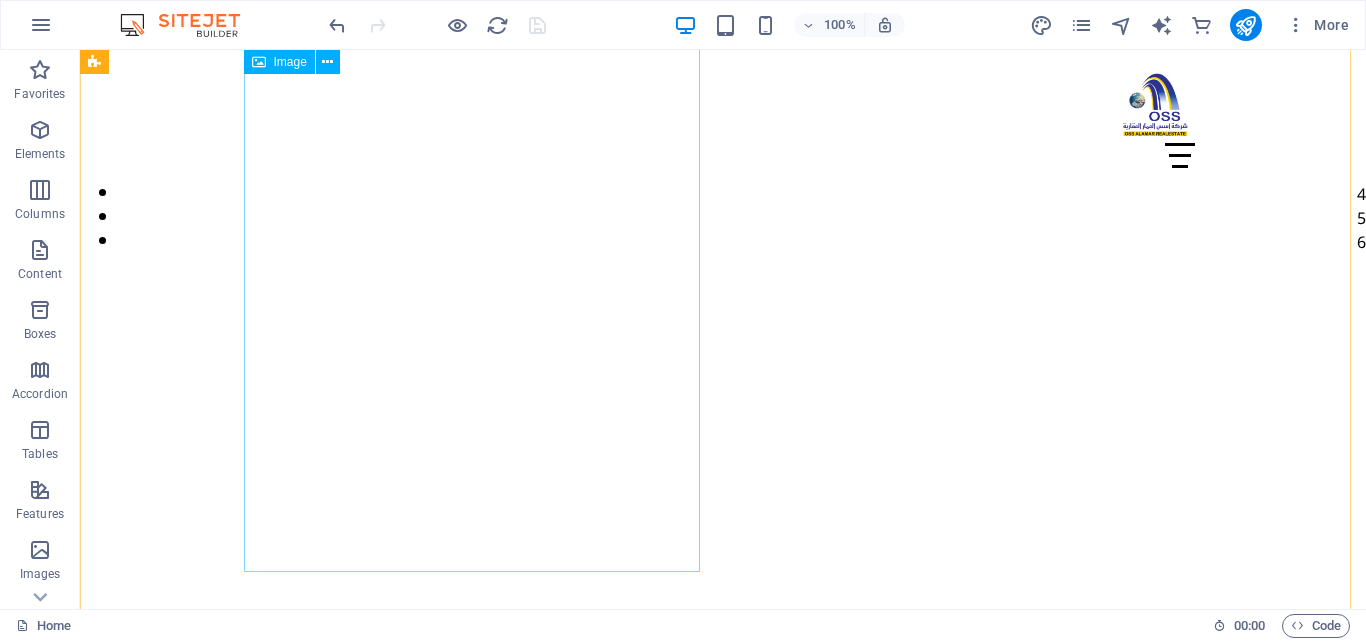 scroll, scrollTop: 429, scrollLeft: 0, axis: vertical 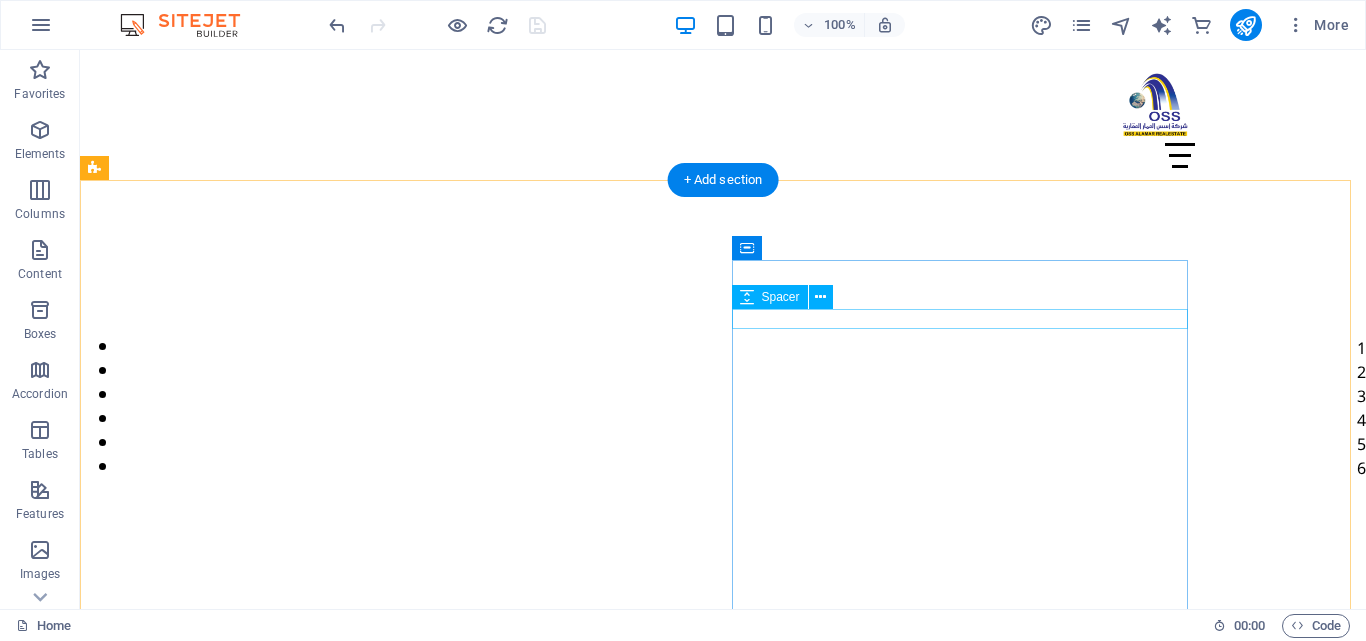 click on "شركة أوسس العمار العقارية" at bounding box center (568, 1453) 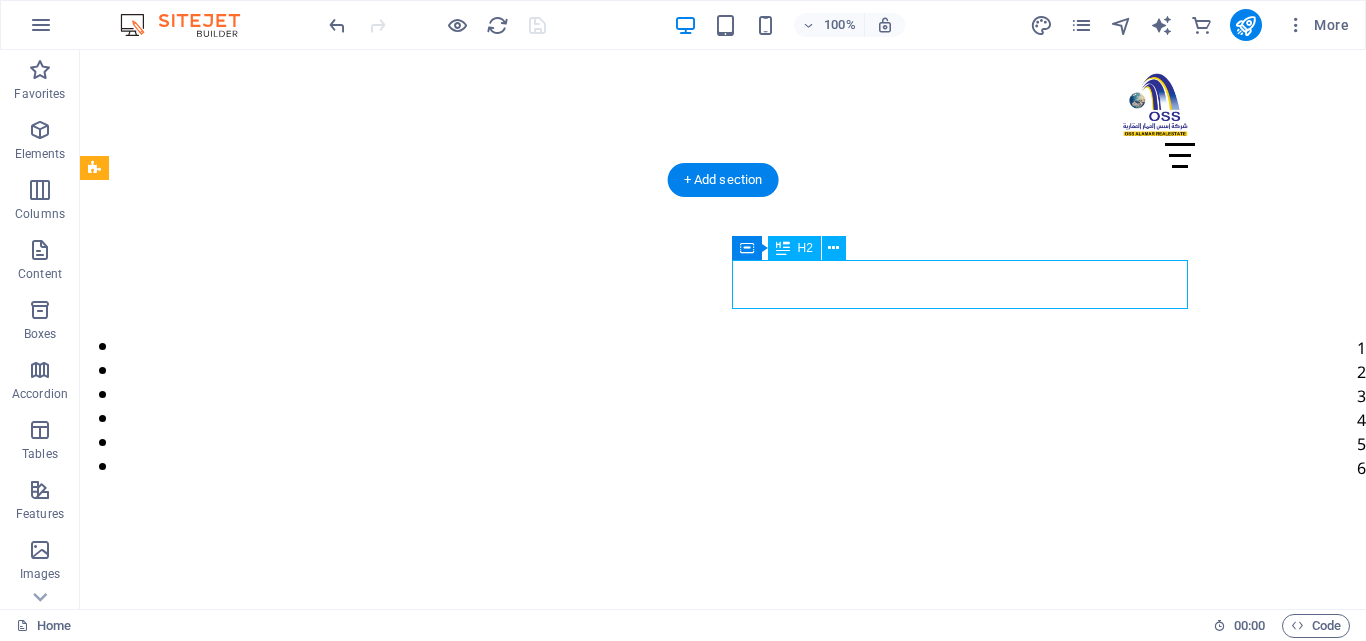 click on "شركة أوسس العمار العقارية" at bounding box center (568, 1453) 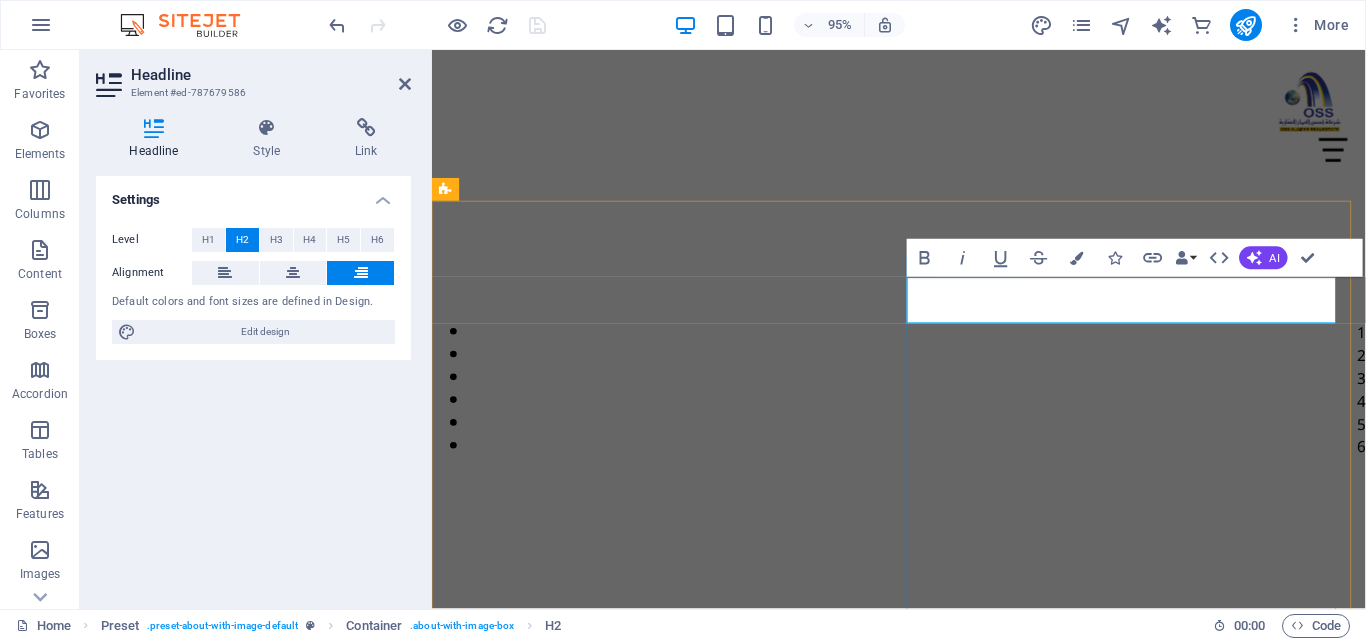 click on "شركة أوسس العمار العقارية" at bounding box center (920, 1453) 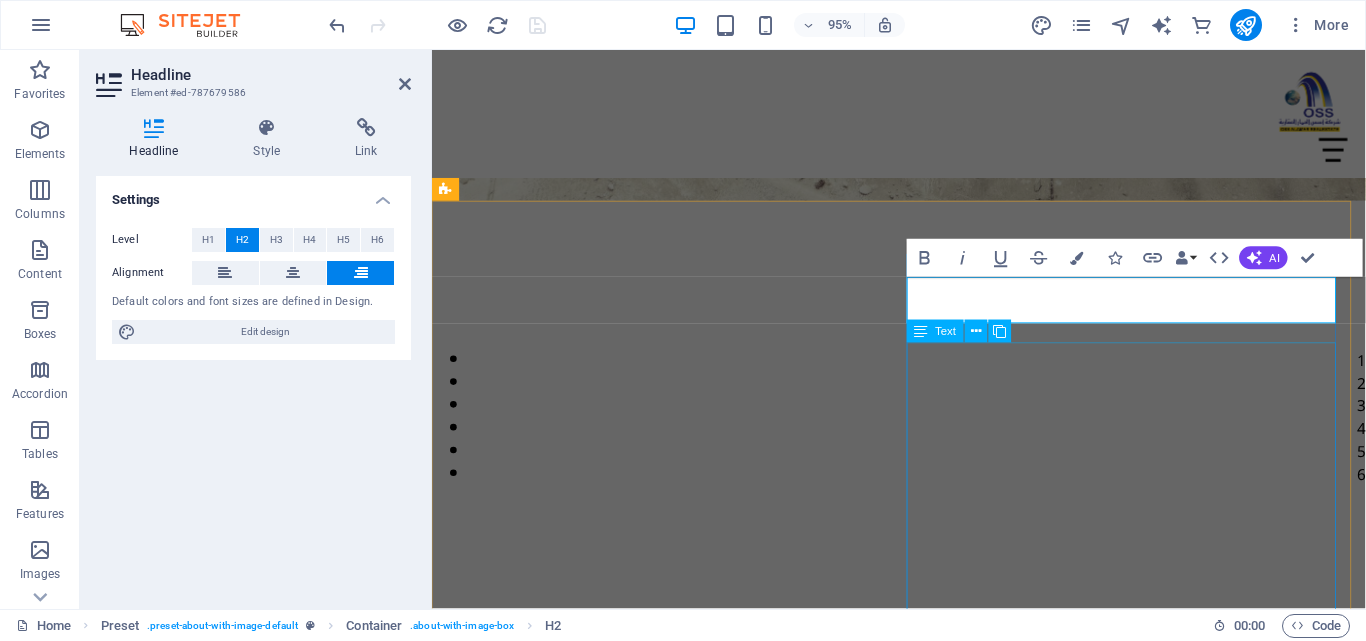 click on "تعد شركة أوسس [PERSON_NAME] العقارية إحدى الشركات الرائدة في القطاع العقاري بالمملكة العربية السعودية، حيث نركز على تقديم حلول عقارية متكاملة ومبتكرة تلبي تطلعات عملائنا داخل المملكة فقط. نفتخر بتقديم مجموعة شاملة من الخدمات التي تغطي كافة جوانب الاستثمار العقاري، بدءًا من بيع وشراء العقارات وتطوير المشاريع، وصولاً إلى  إدارة الأملاك  باحترافية عالية لضمان تحقيق أقصى عائد استثماري لعملائنا. ولأننا نؤمن بأهمية الحفاظ على جودة العقارات وقيمتها، نقدم خدمات  صيانة شاملة  تشمل الدهانات، السباكة، الكهرباء، بالإضافة إلى خدمات  الترميم الكاملة الفرع الرئيسي:" at bounding box center [920, 1700] 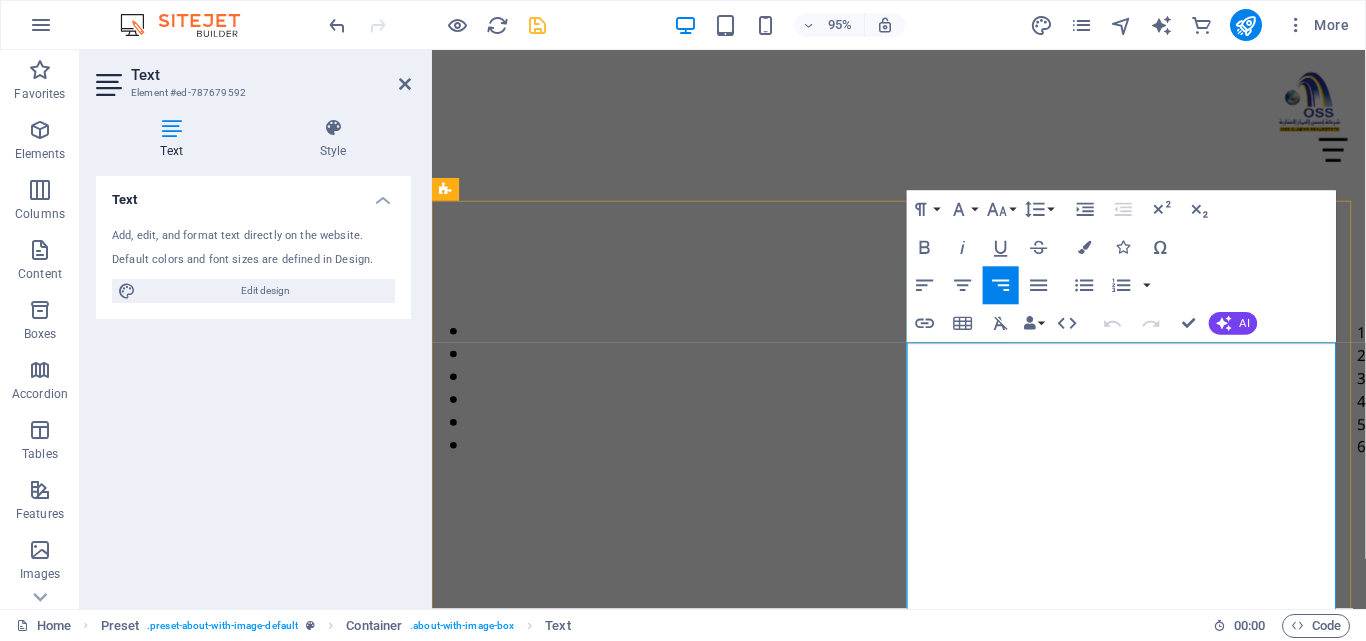 click on "تعد شركة أوسس العمار العقارية إحدى الشركات الرائدة في القطاع العقاري بالمملكة العربية السعودية، حيث نركز على تقديم حلول عقارية متكاملة ومبتكرة تلبي تطلعات عملائنا داخل المملكة فقط." at bounding box center [940, 1521] 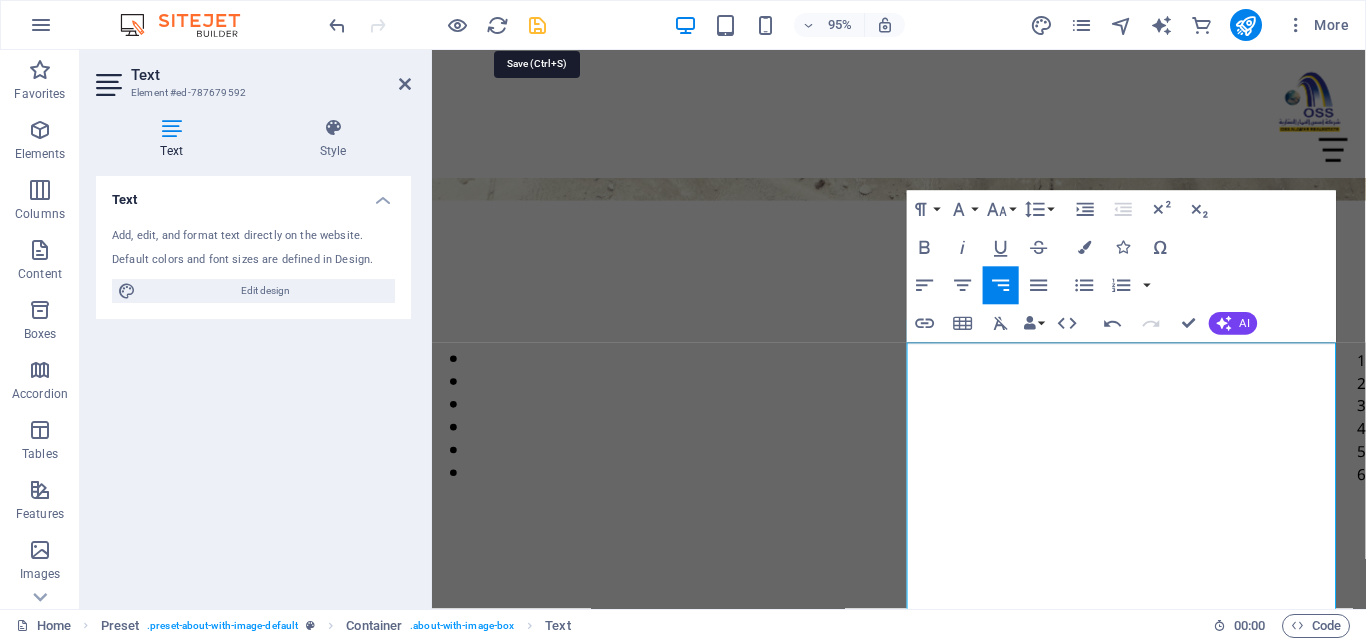 click at bounding box center (537, 25) 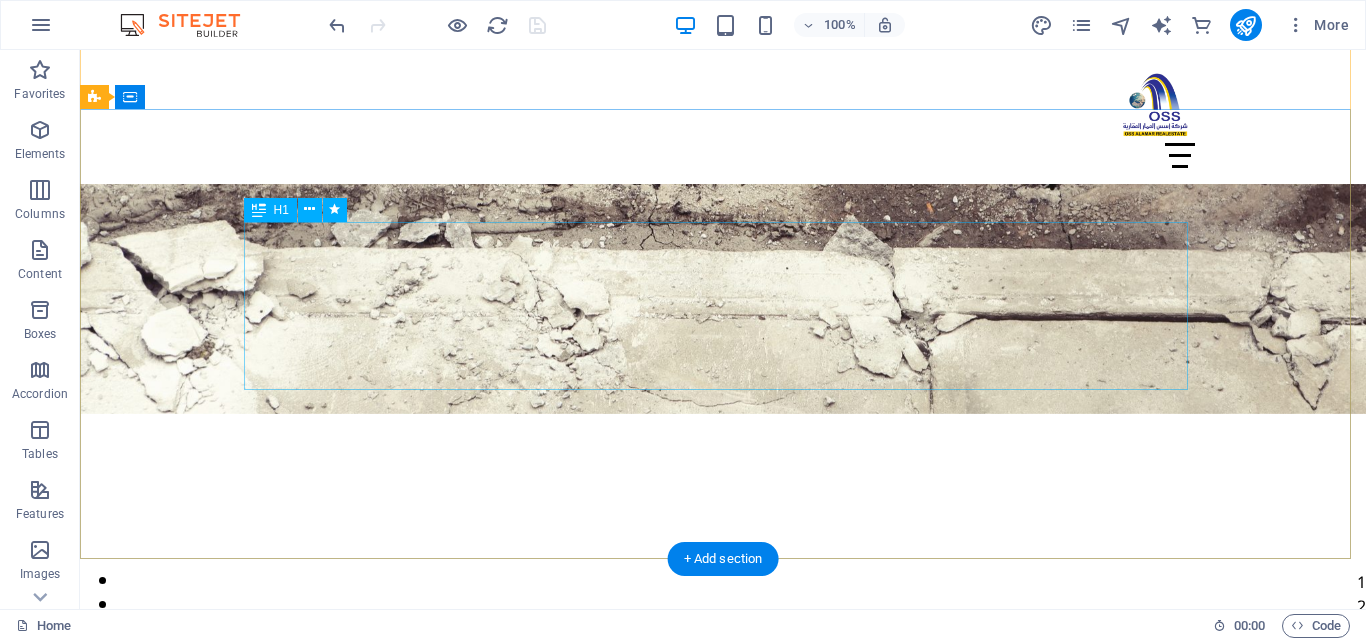 scroll, scrollTop: 500, scrollLeft: 0, axis: vertical 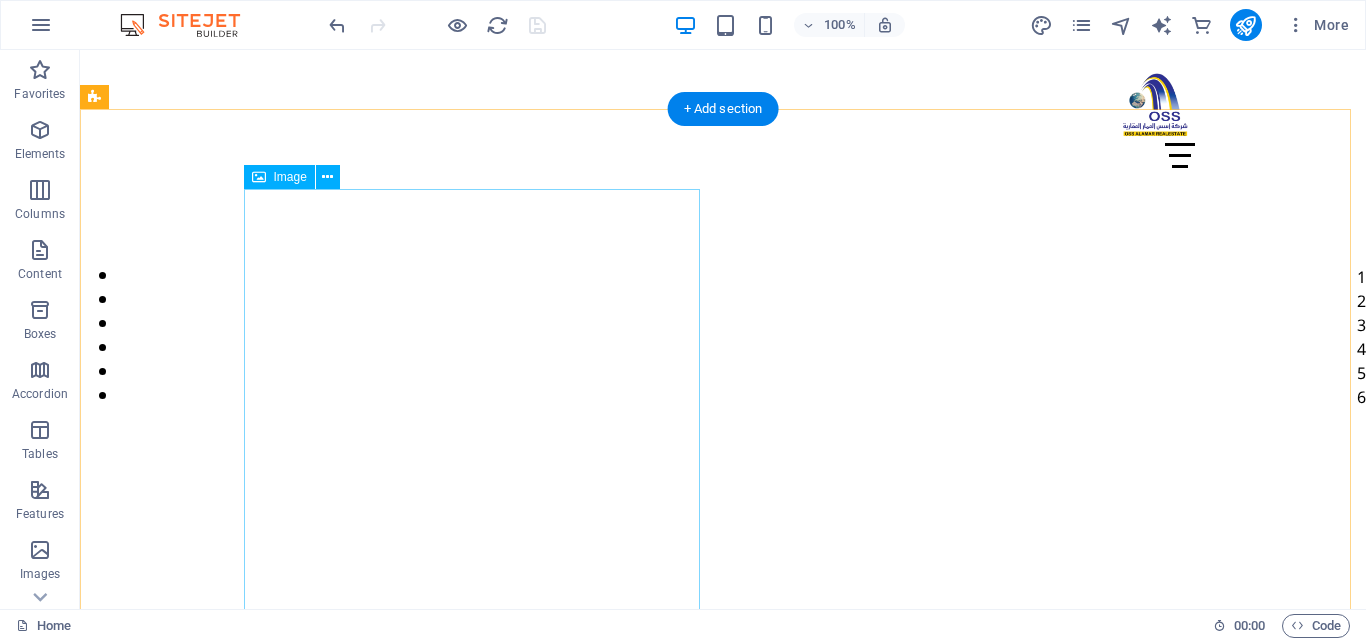 click at bounding box center [242, 1292] 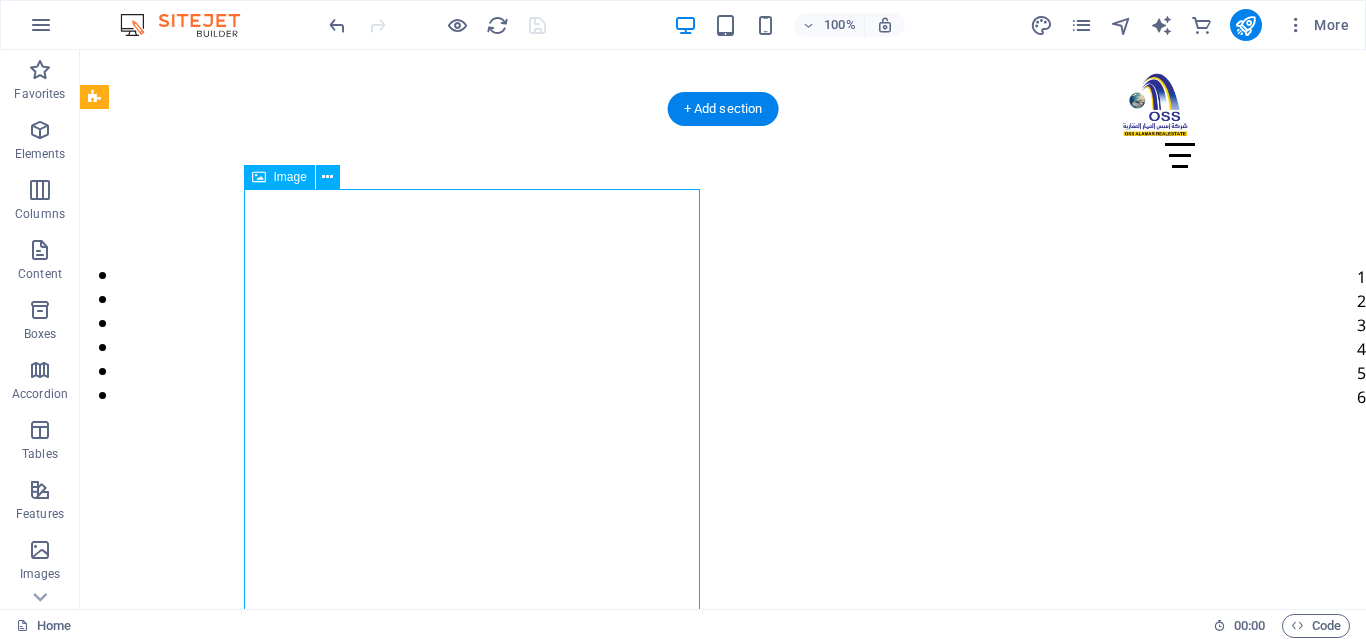 click at bounding box center (242, 1292) 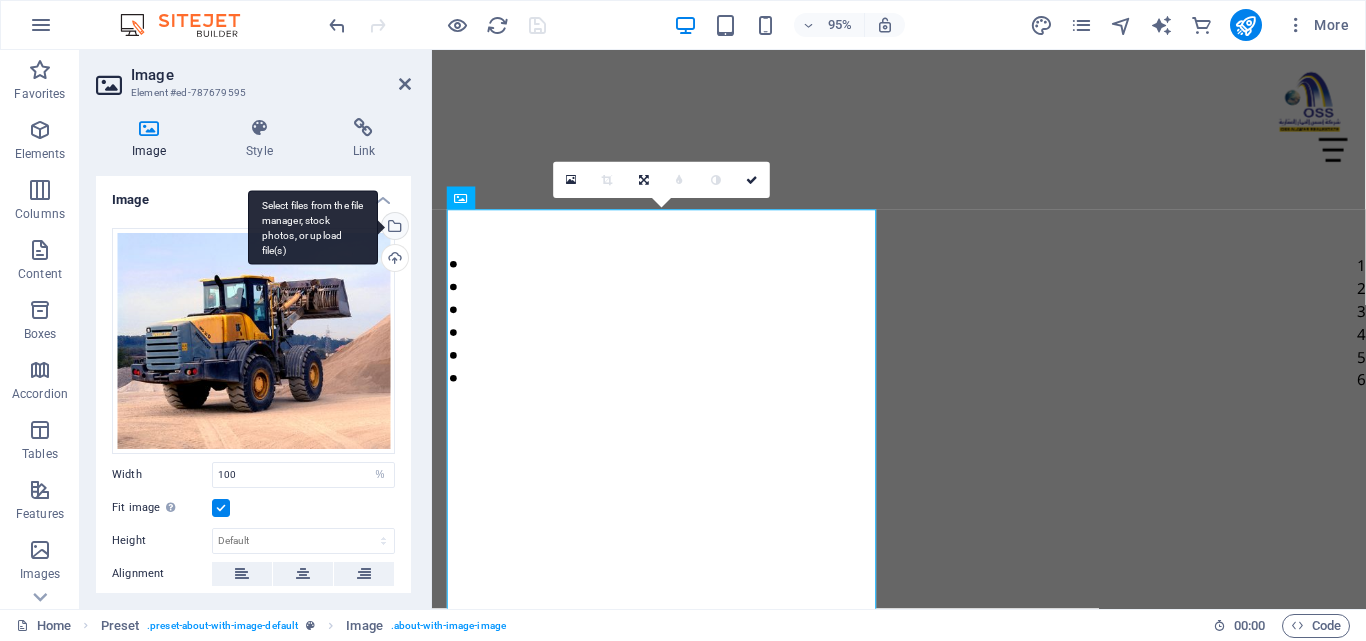 click on "Select files from the file manager, stock photos, or upload file(s)" at bounding box center (393, 228) 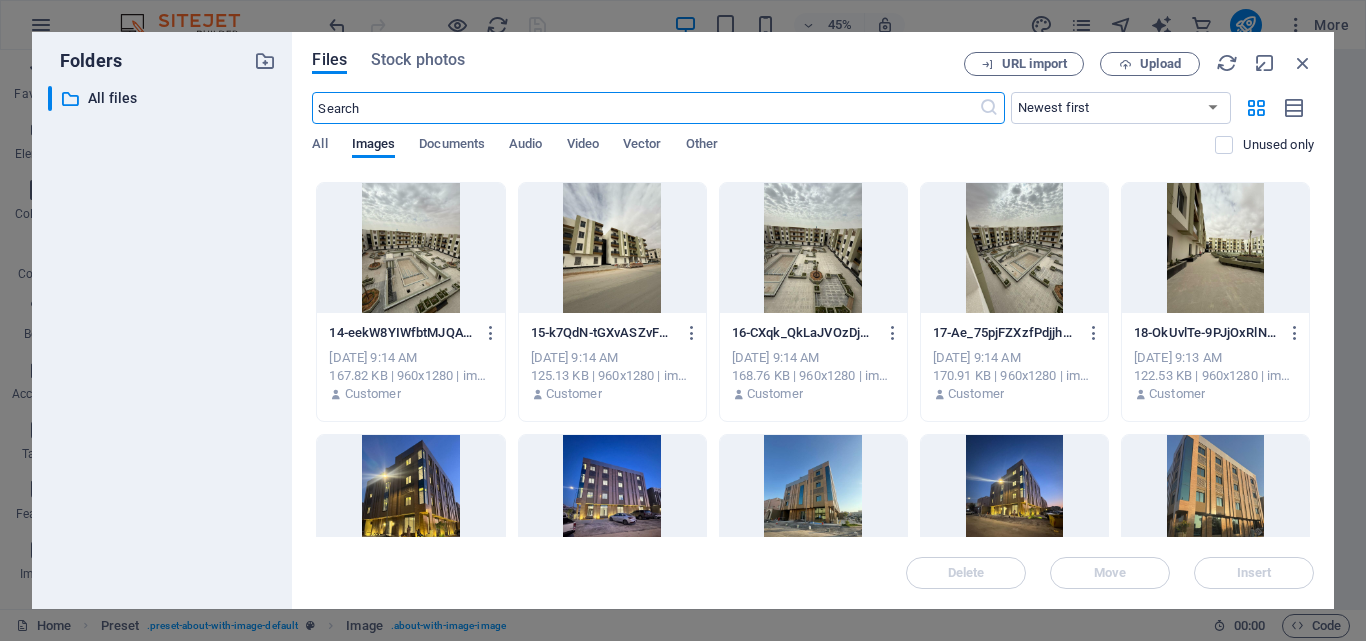 scroll, scrollTop: 1800, scrollLeft: 0, axis: vertical 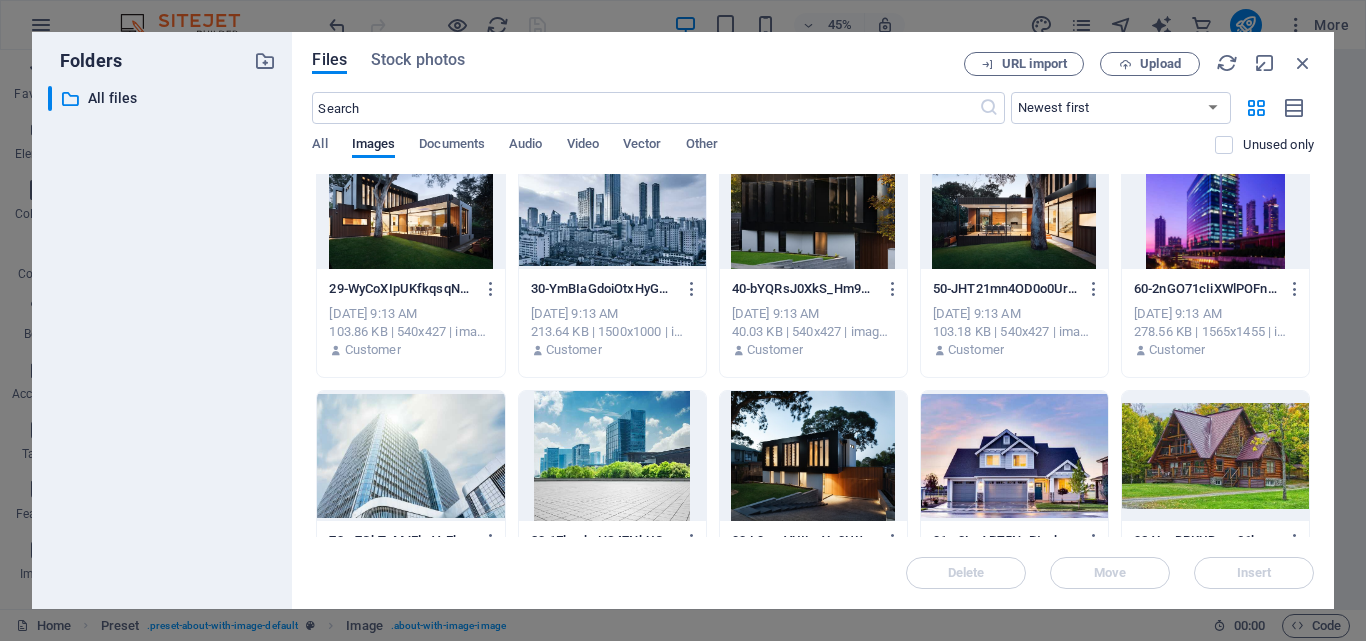 drag, startPoint x: 1317, startPoint y: 453, endPoint x: 1320, endPoint y: 513, distance: 60.074955 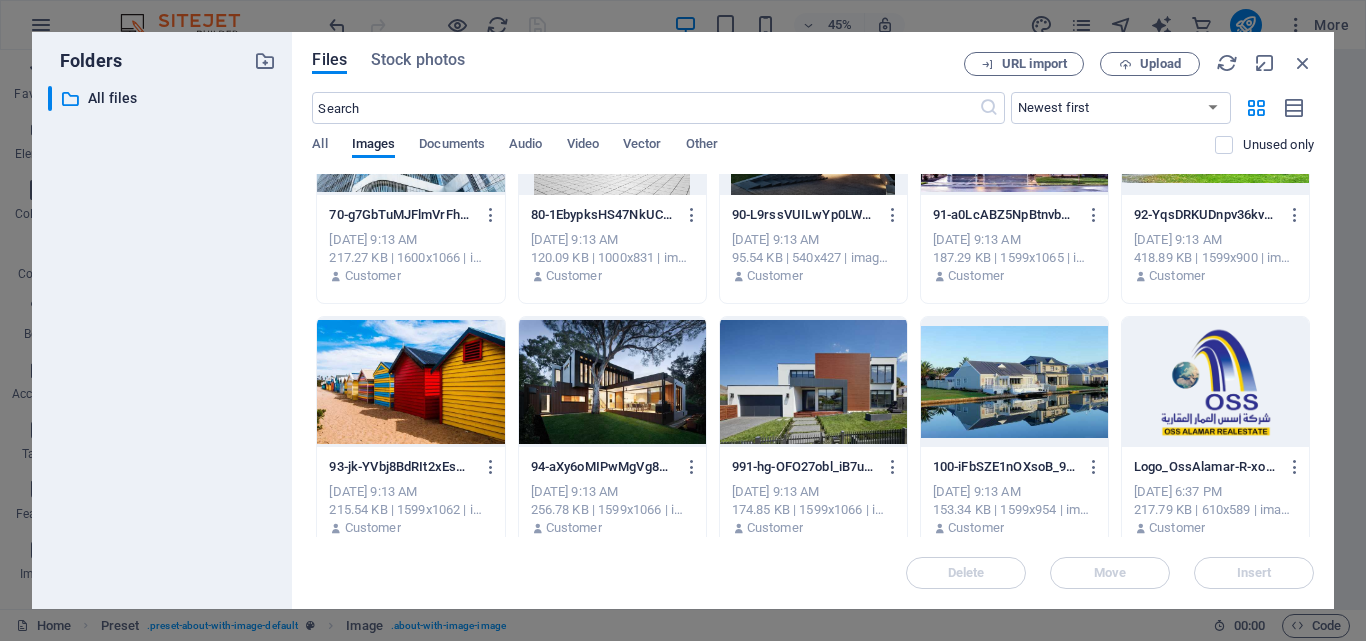 scroll, scrollTop: 2145, scrollLeft: 0, axis: vertical 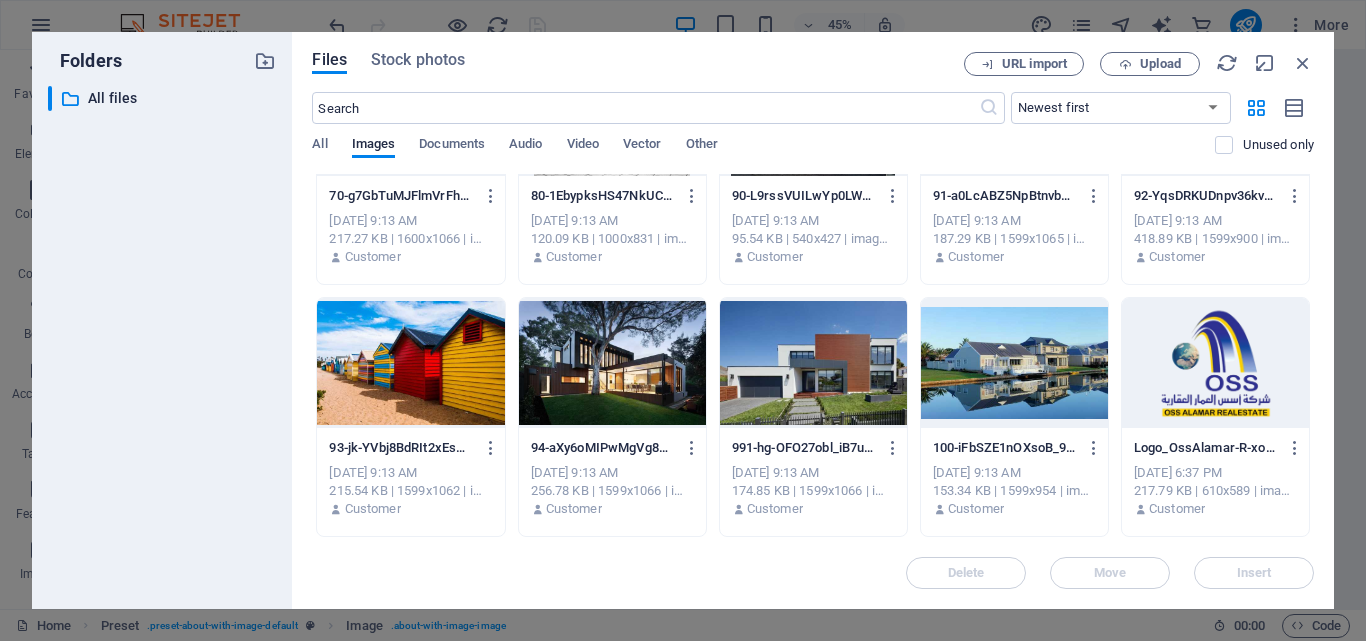 click at bounding box center (1215, 363) 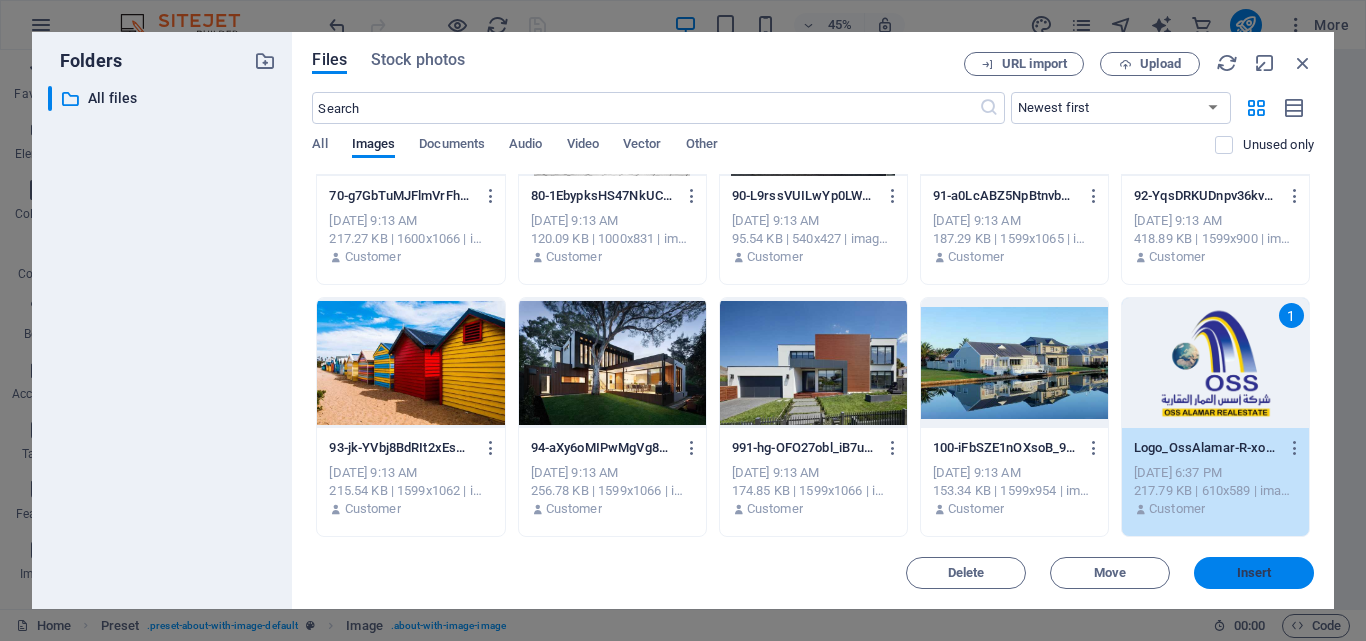 click on "Insert" at bounding box center (1254, 573) 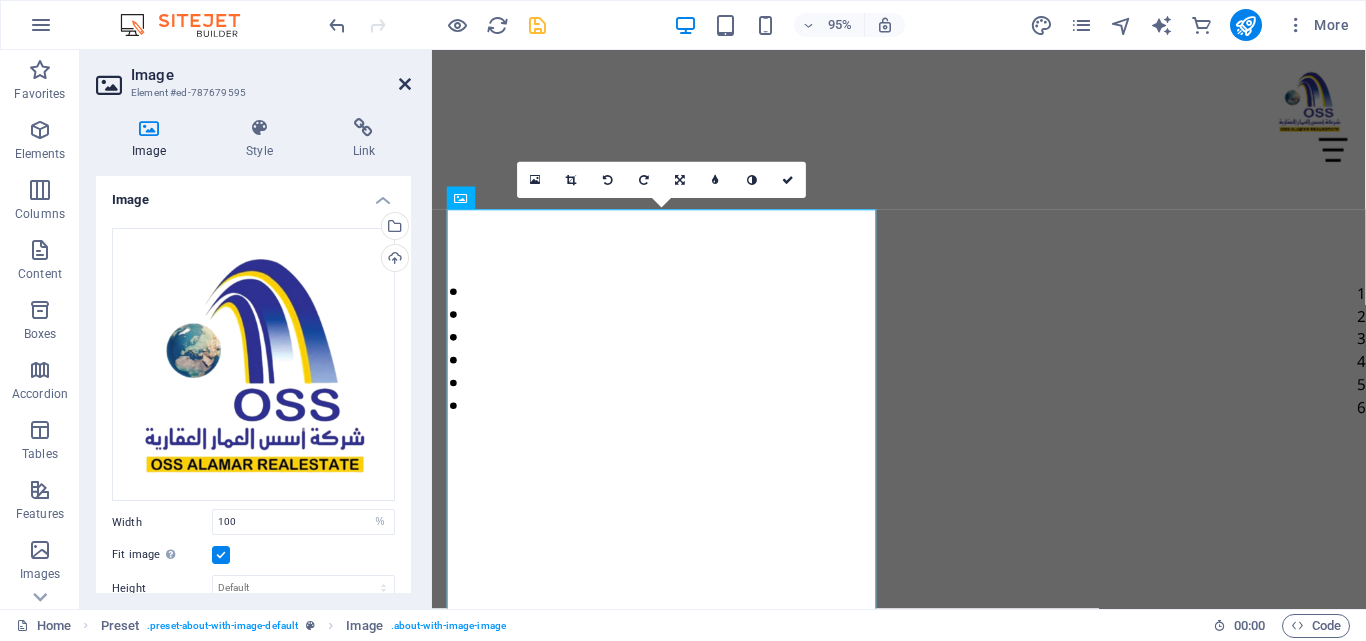 click at bounding box center (405, 84) 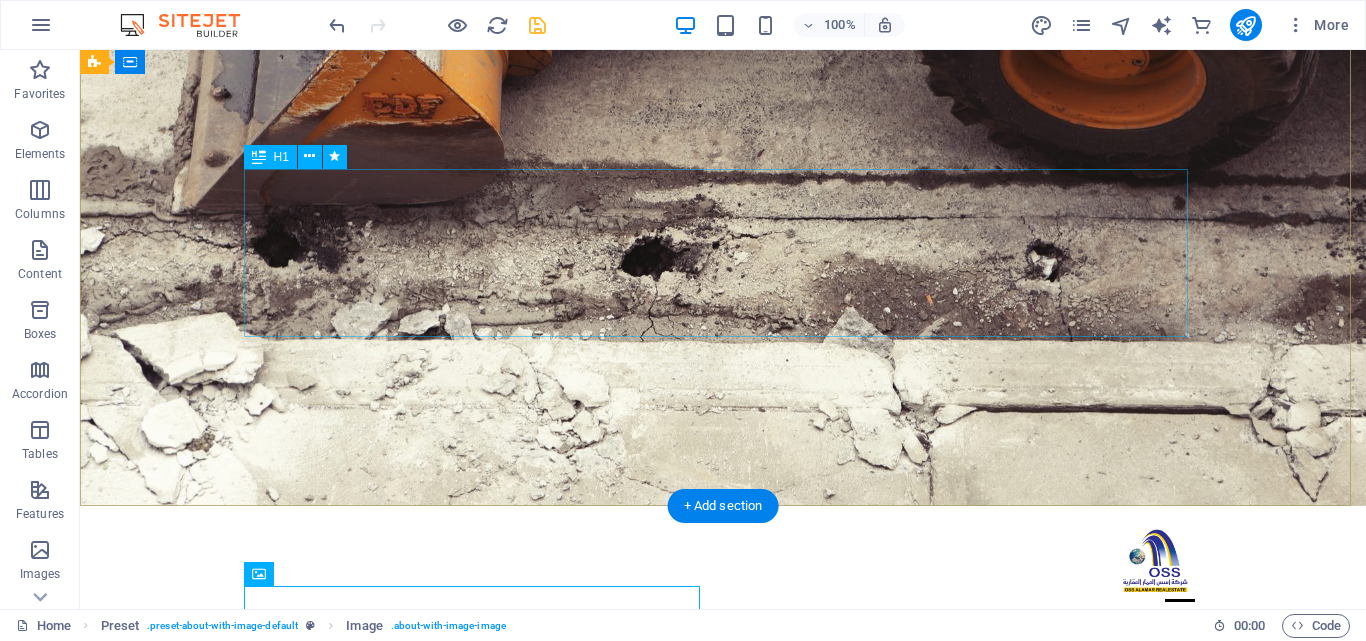 scroll, scrollTop: 100, scrollLeft: 0, axis: vertical 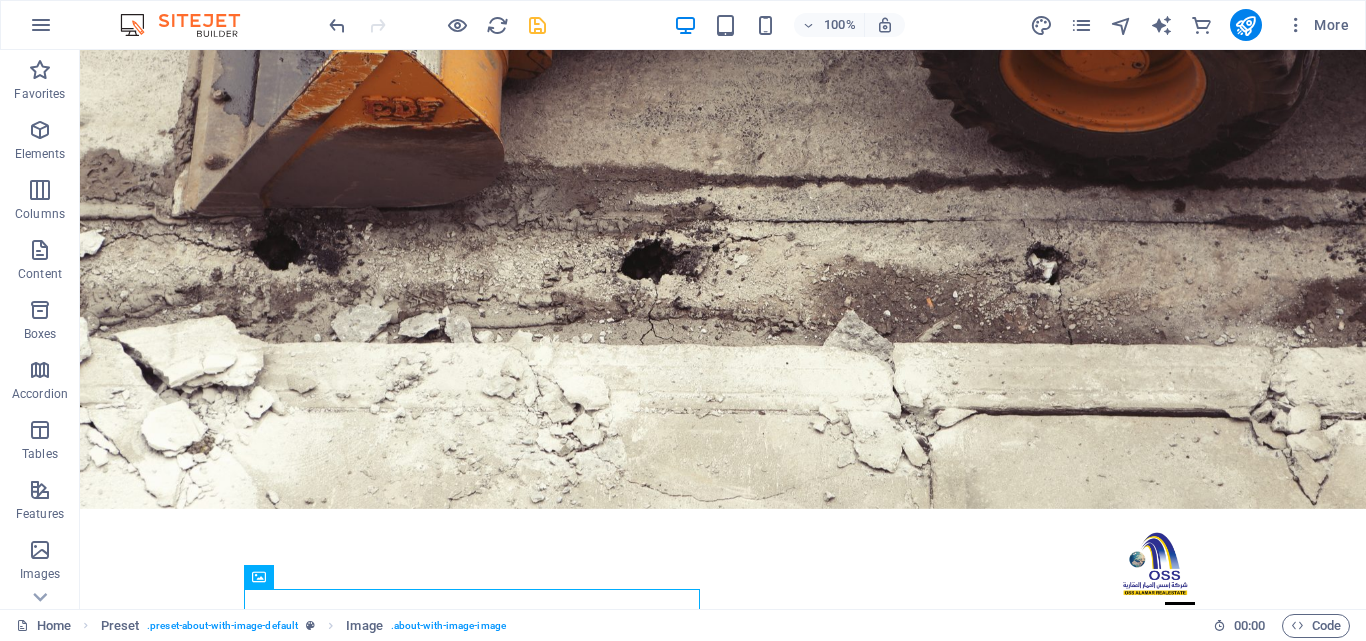 click at bounding box center (437, 25) 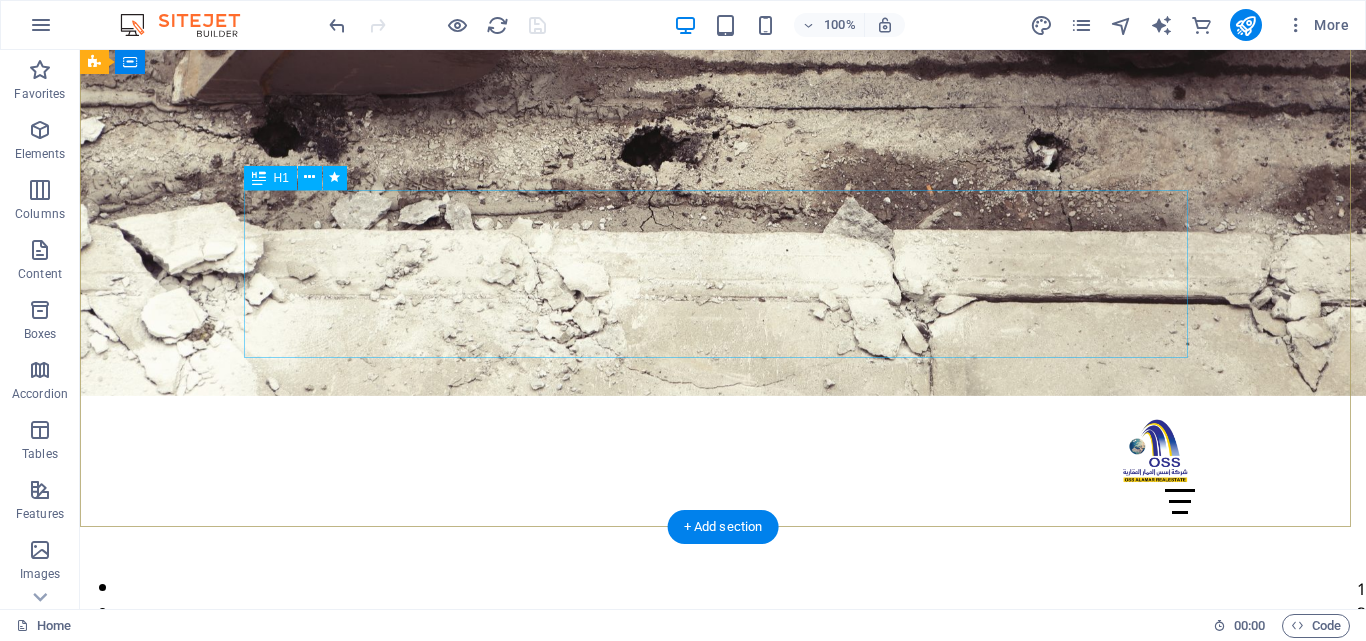 scroll, scrollTop: 0, scrollLeft: 0, axis: both 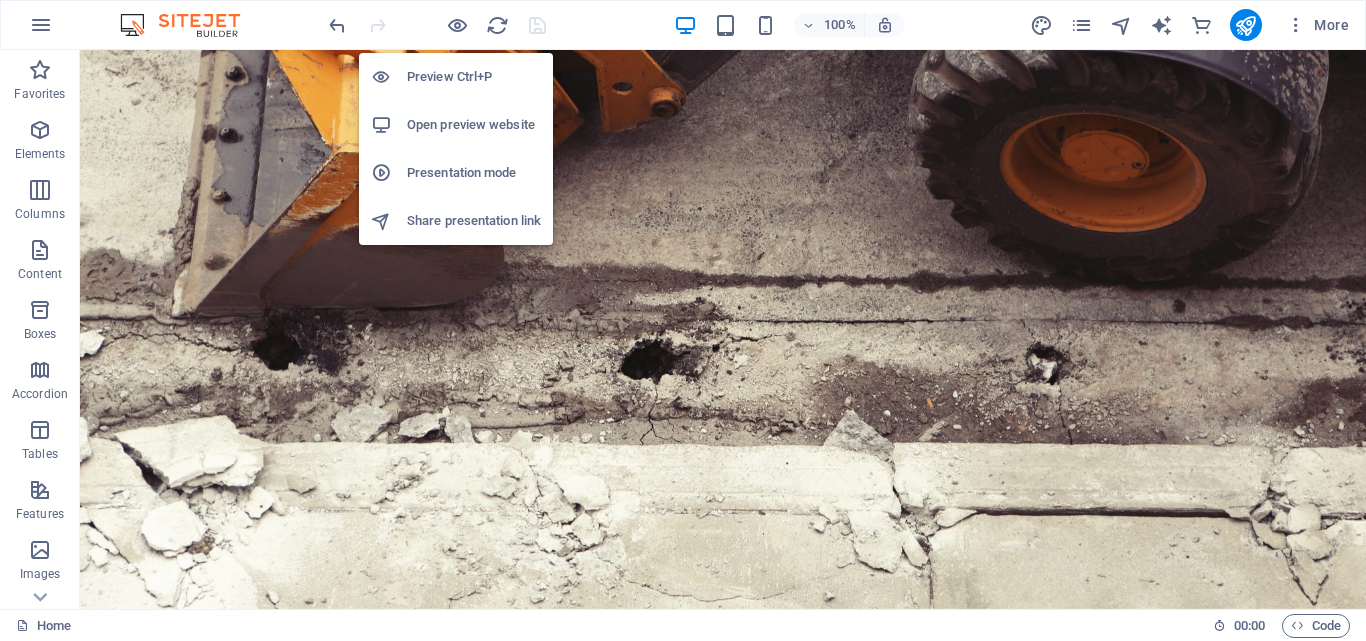 click on "Open preview website" at bounding box center (474, 125) 